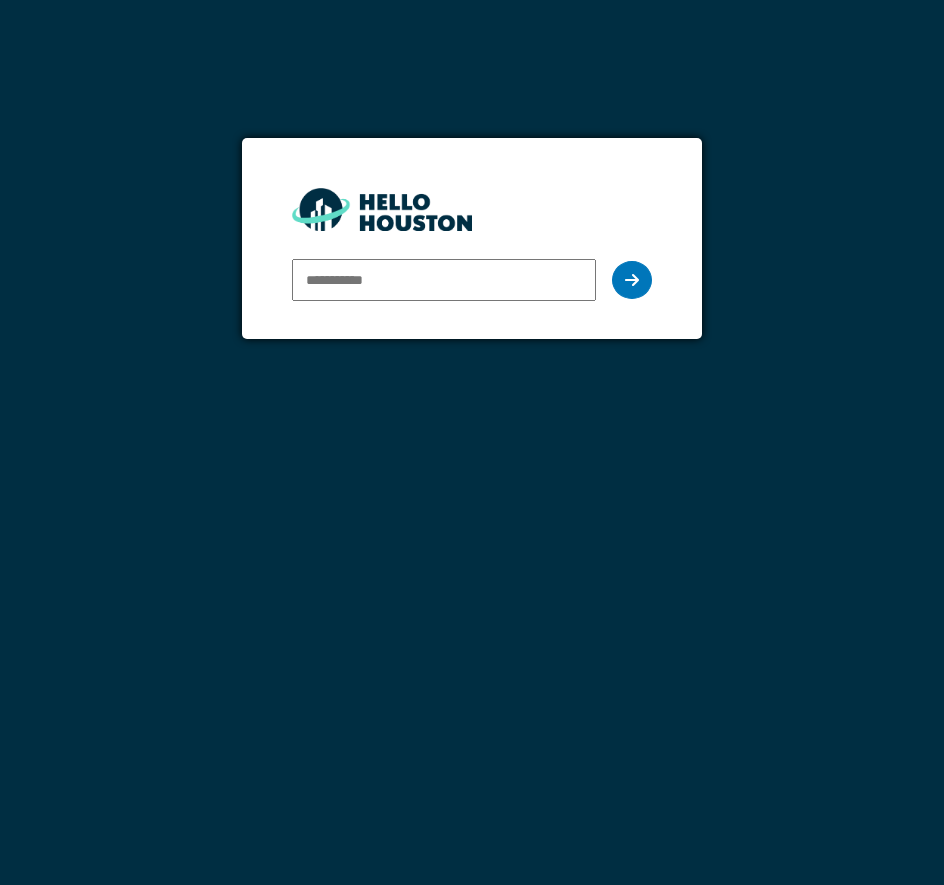 scroll, scrollTop: 0, scrollLeft: 0, axis: both 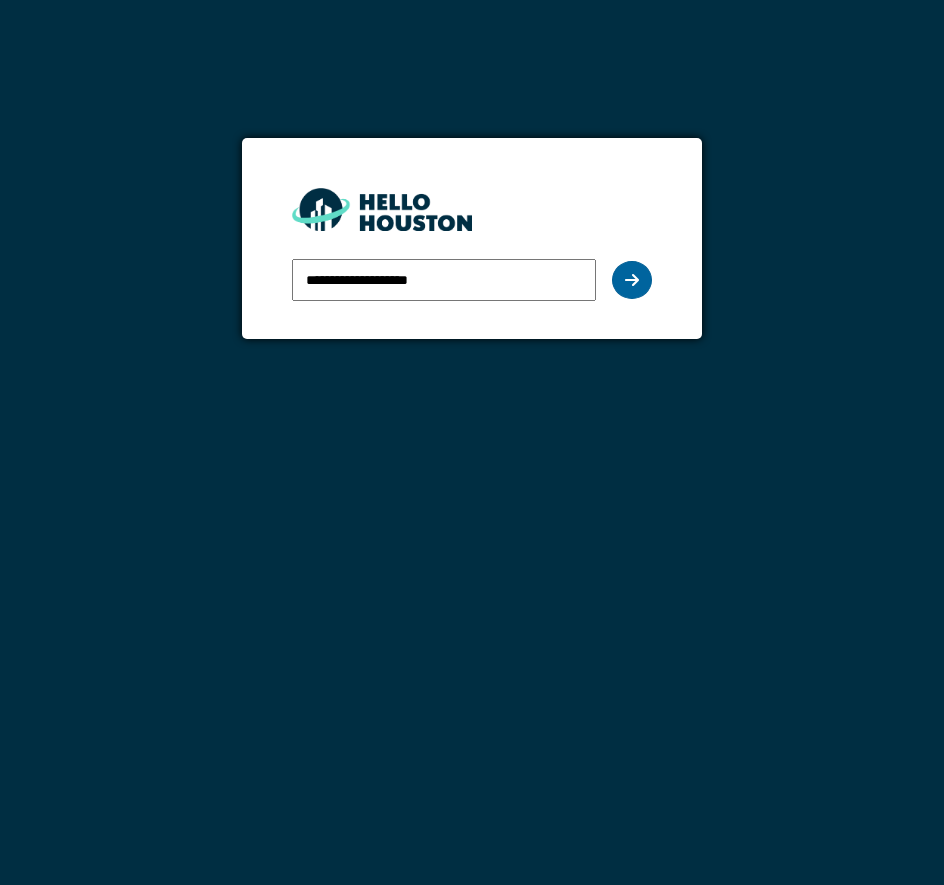 type on "**********" 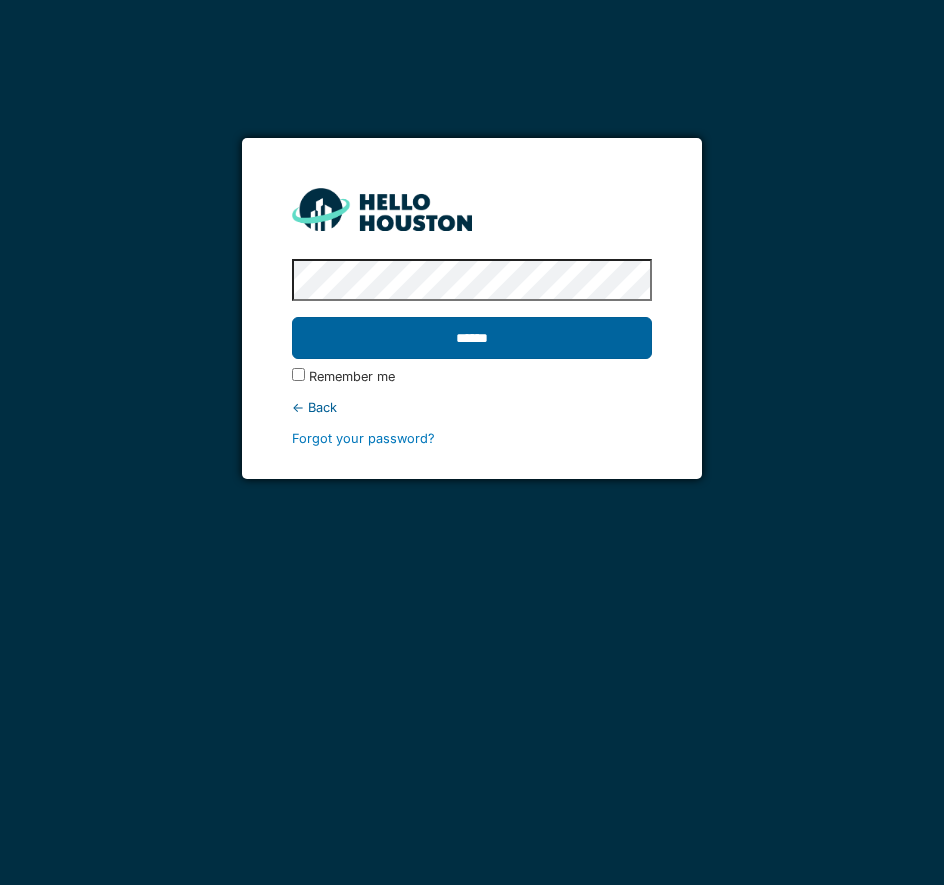 click on "******" at bounding box center [471, 338] 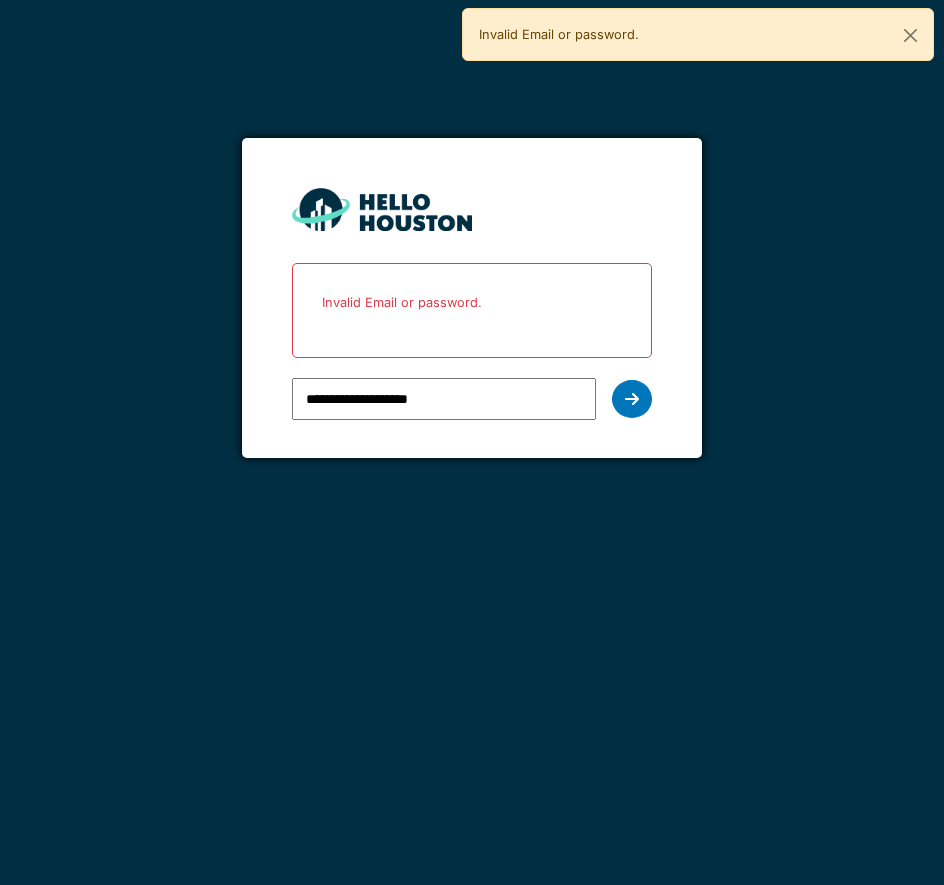 scroll, scrollTop: 0, scrollLeft: 0, axis: both 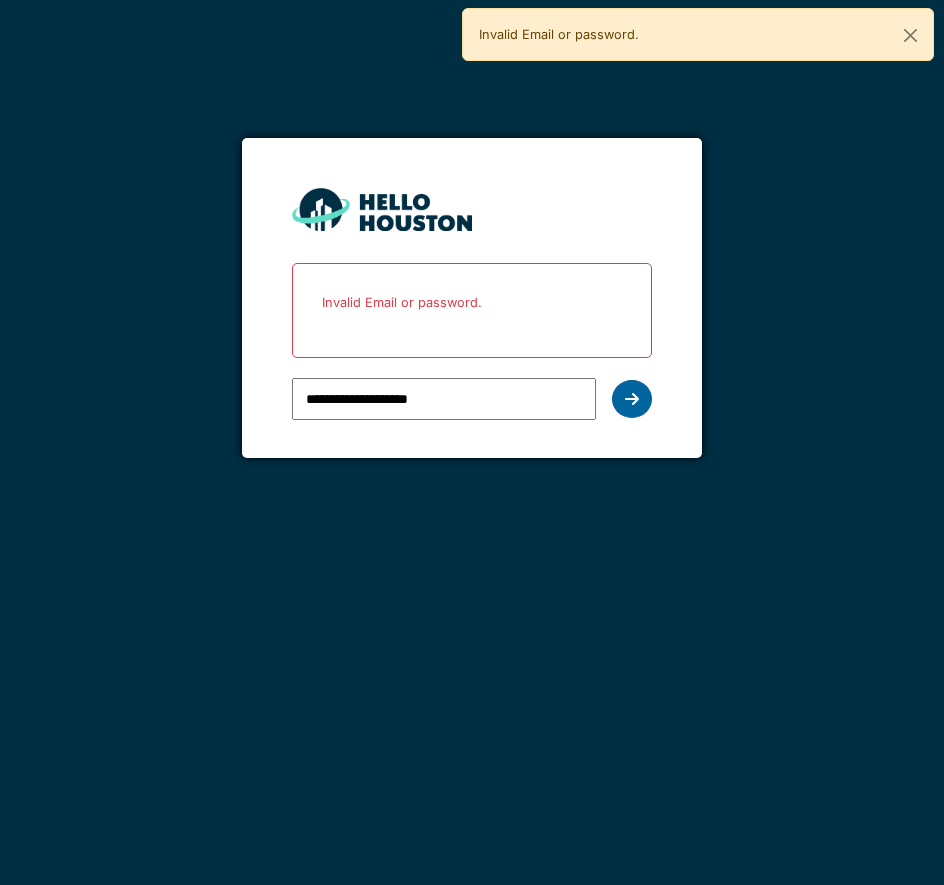 click at bounding box center [632, 399] 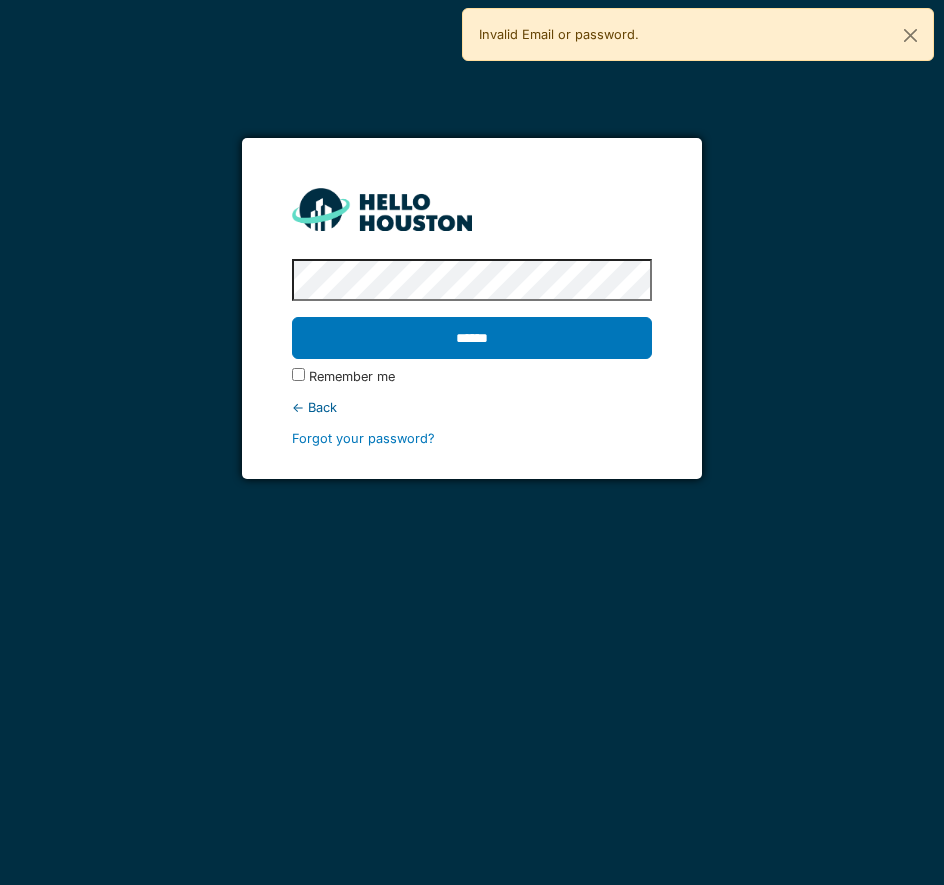click on "******" at bounding box center [471, 338] 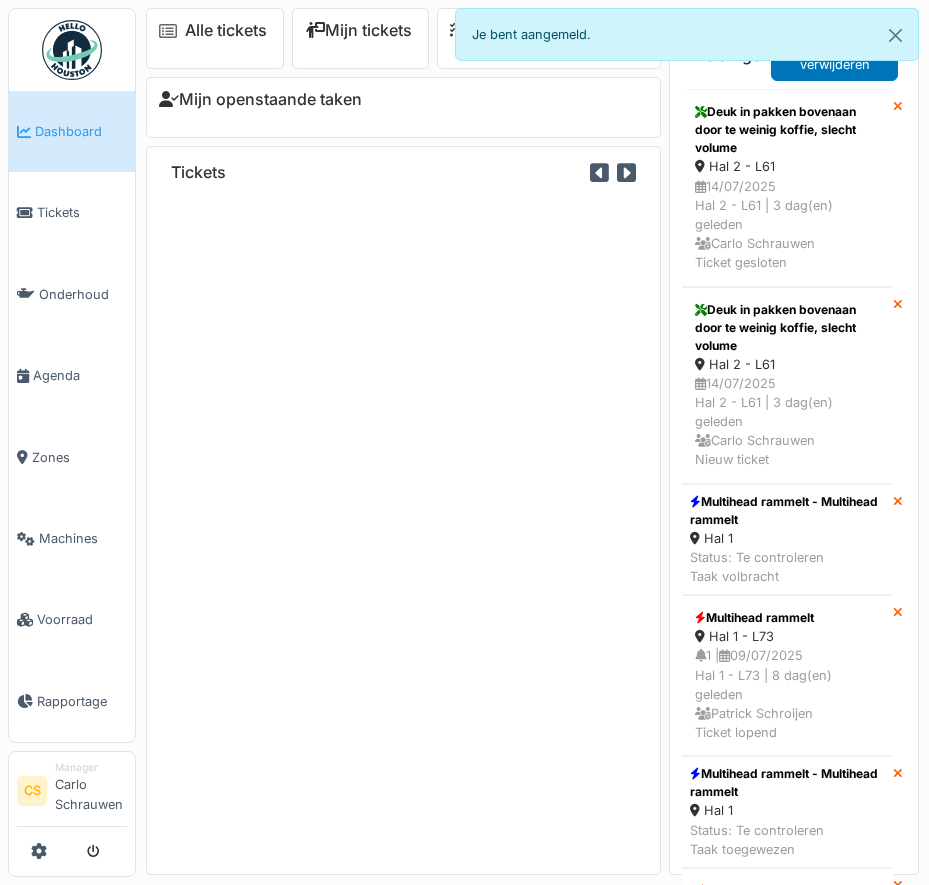 scroll, scrollTop: 0, scrollLeft: 0, axis: both 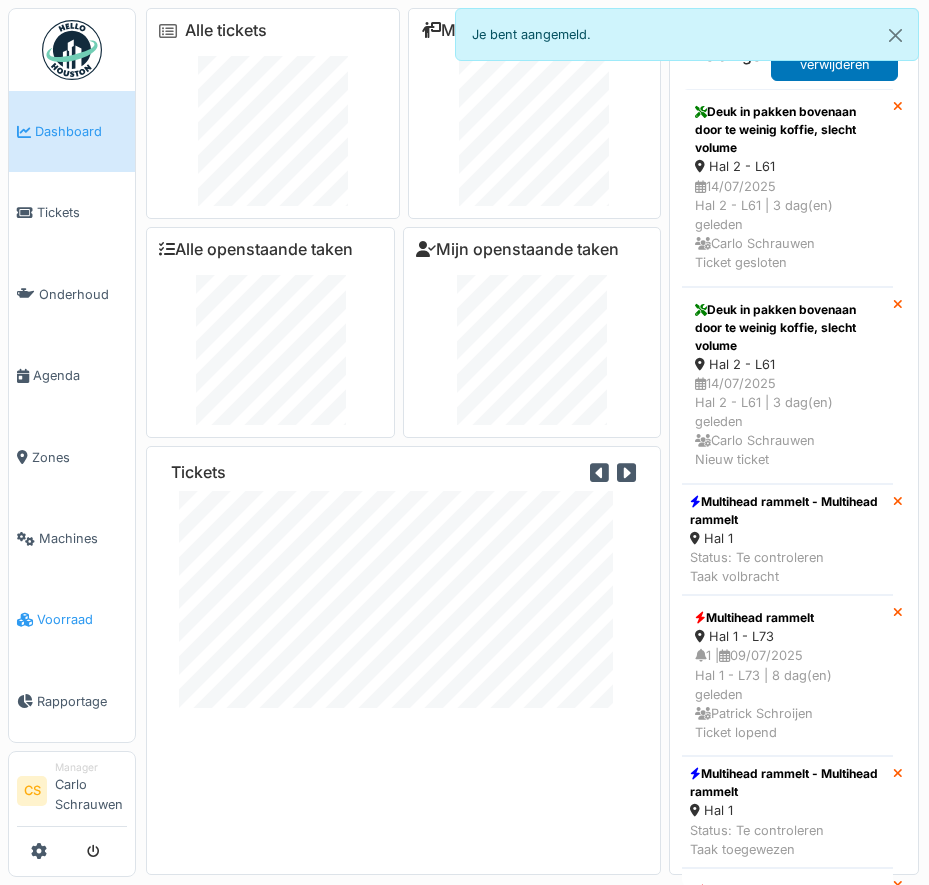 click on "Voorraad" at bounding box center (82, 619) 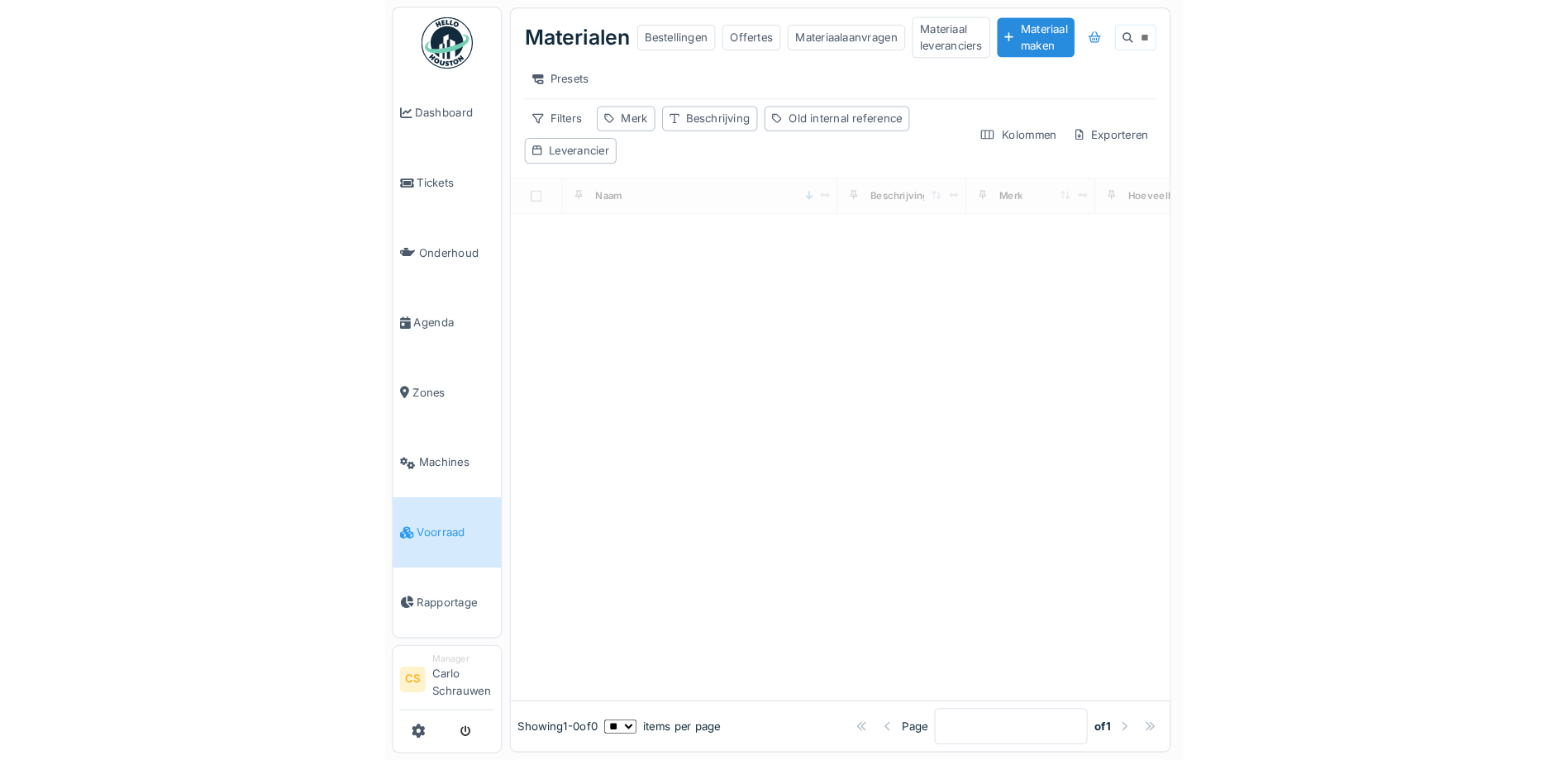 scroll, scrollTop: 0, scrollLeft: 0, axis: both 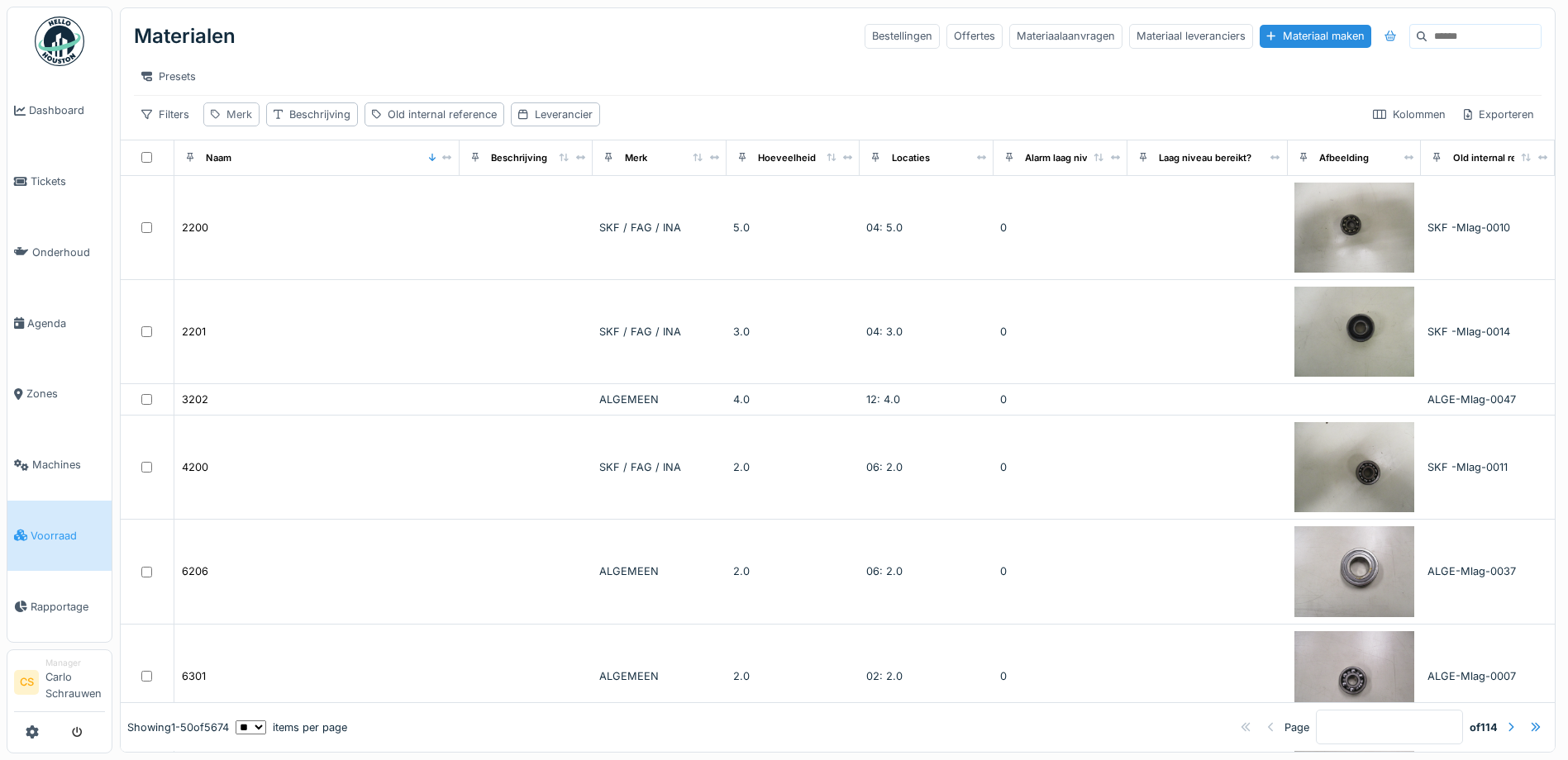 click on "Merk" at bounding box center (239, 114) 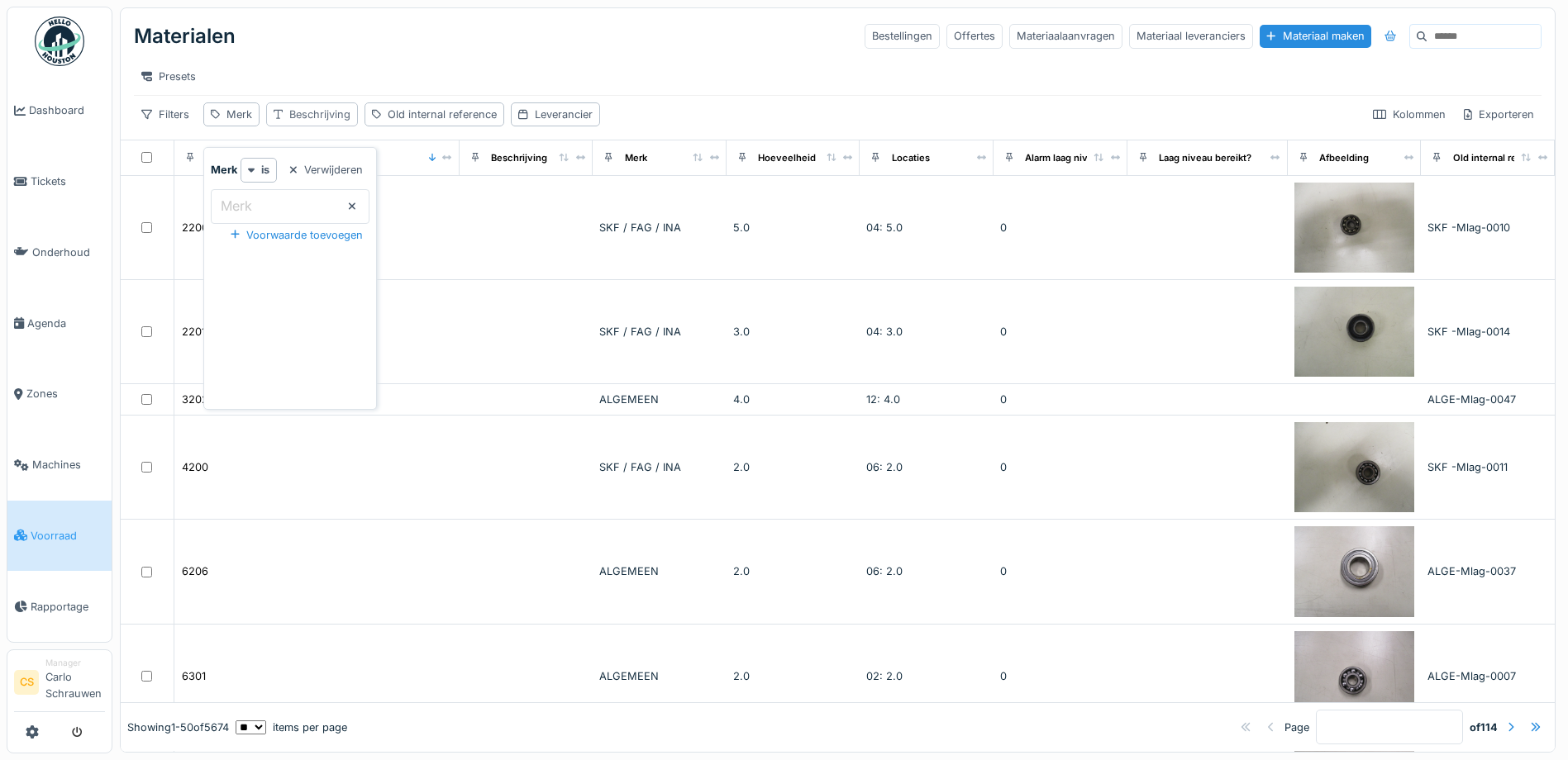 click on "Beschrijving" at bounding box center [320, 114] 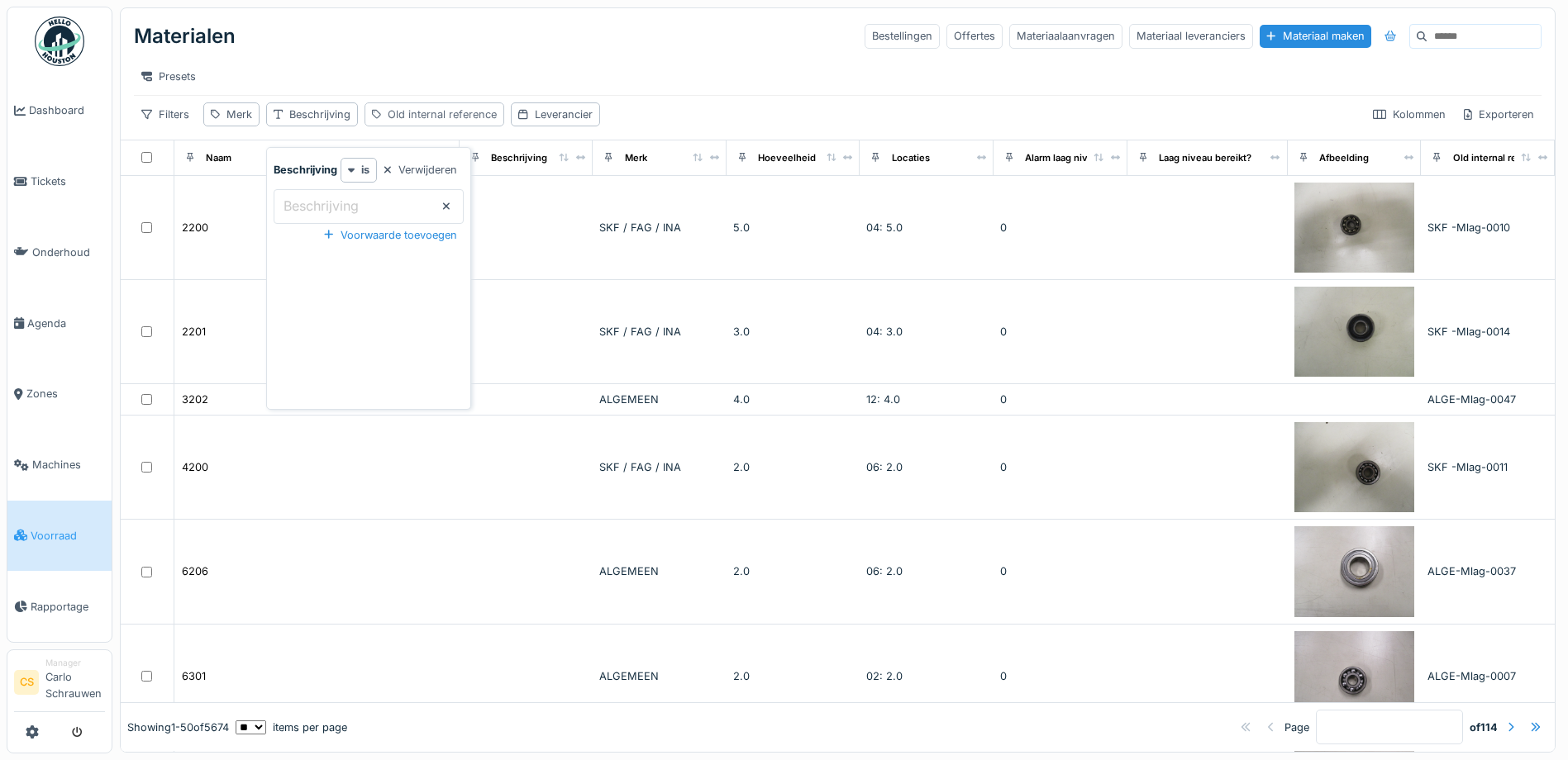 click on "Old internal reference" at bounding box center [442, 114] 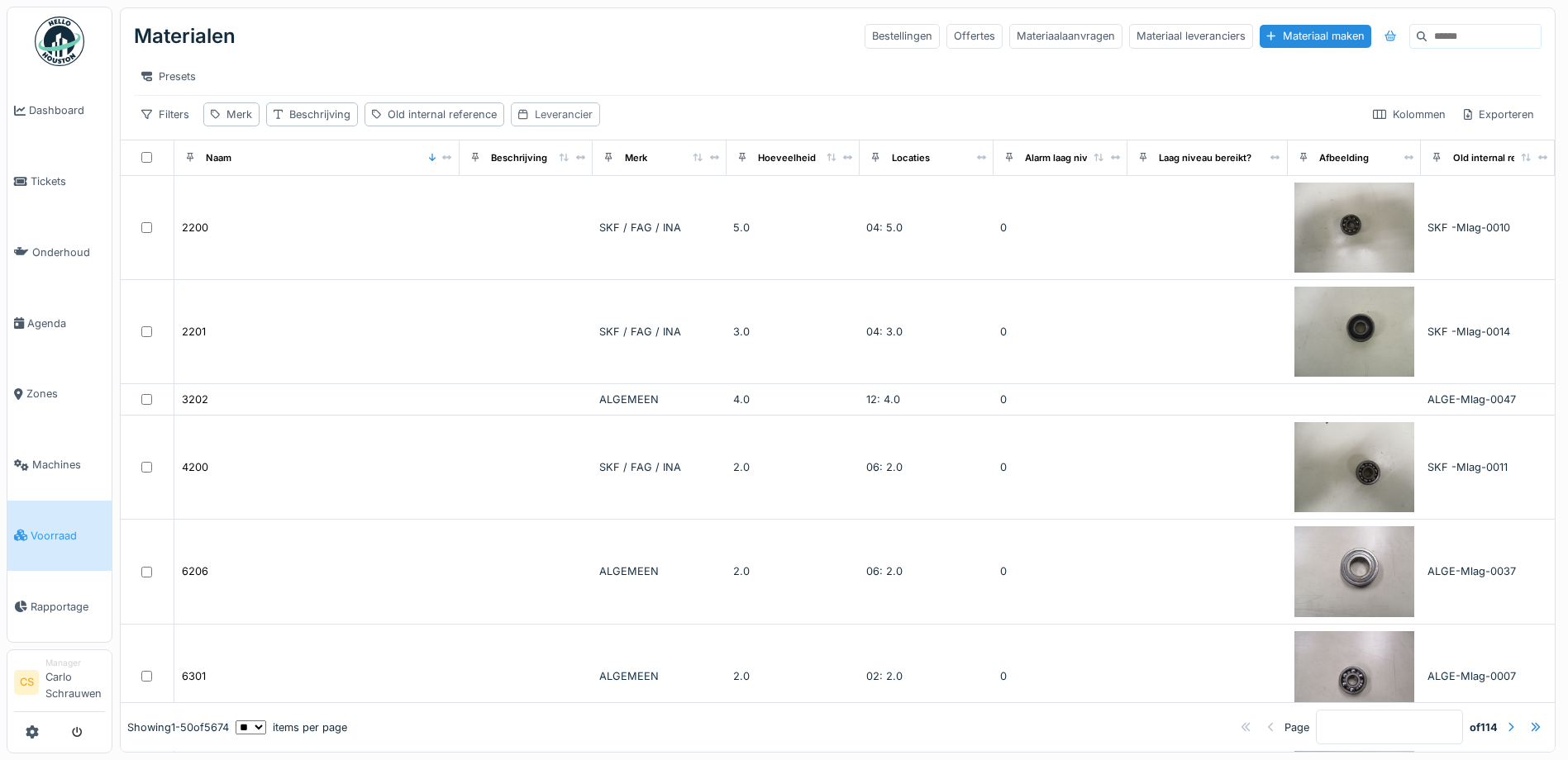 click on "Leverancier" at bounding box center [564, 114] 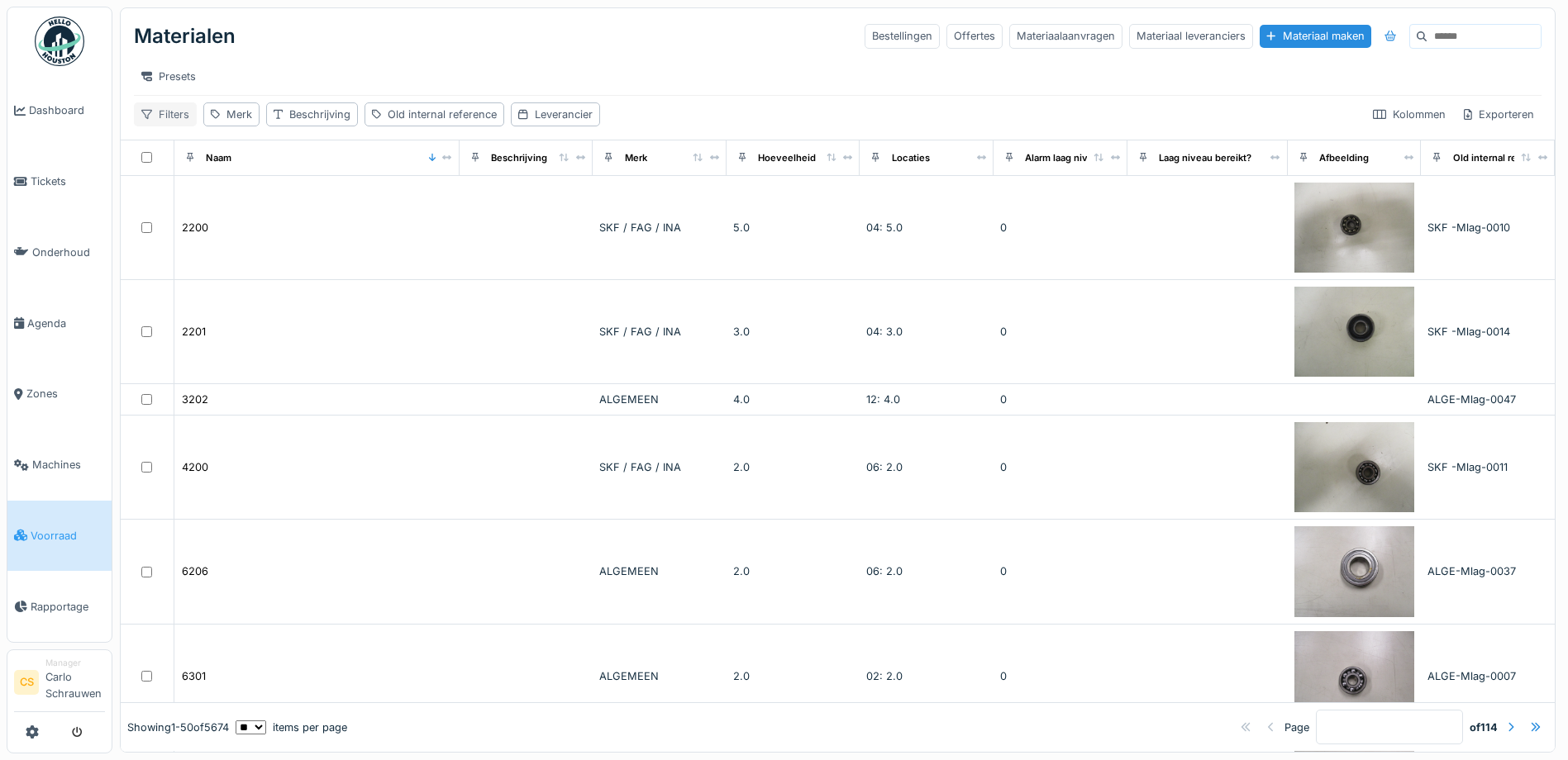 click on "Filters" at bounding box center [165, 114] 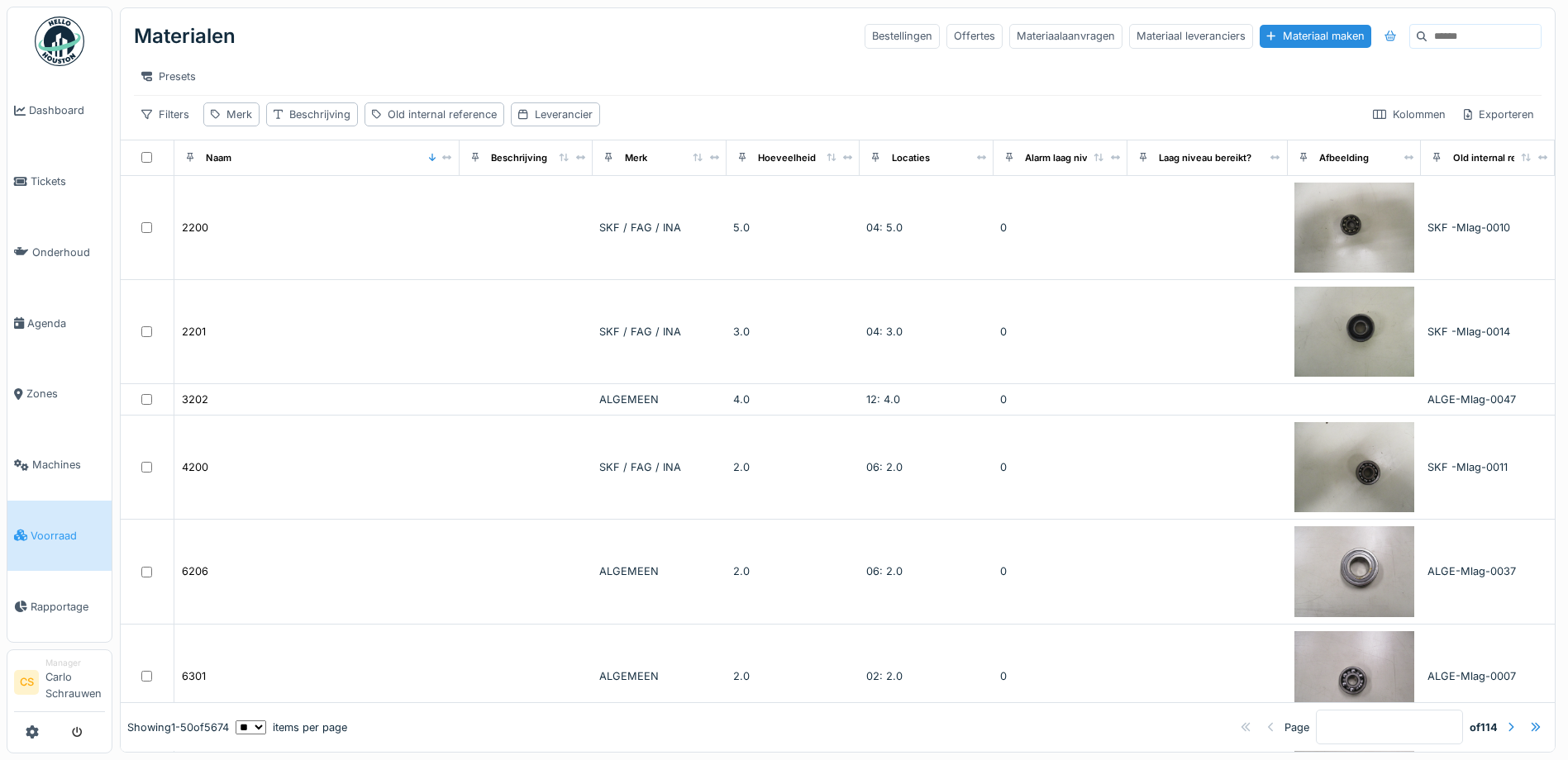 click at bounding box center (1484, 36) 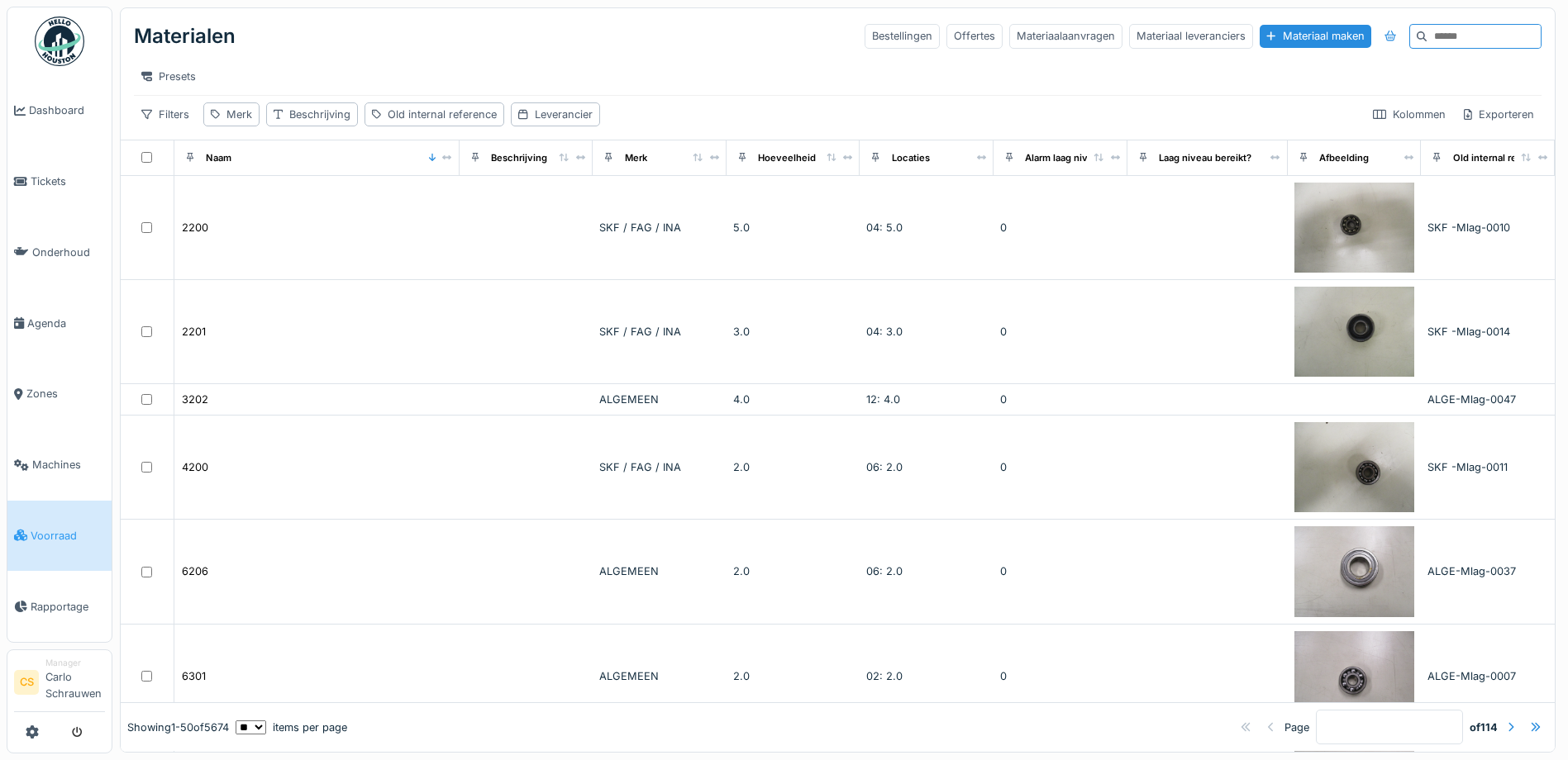 click at bounding box center (1484, 36) 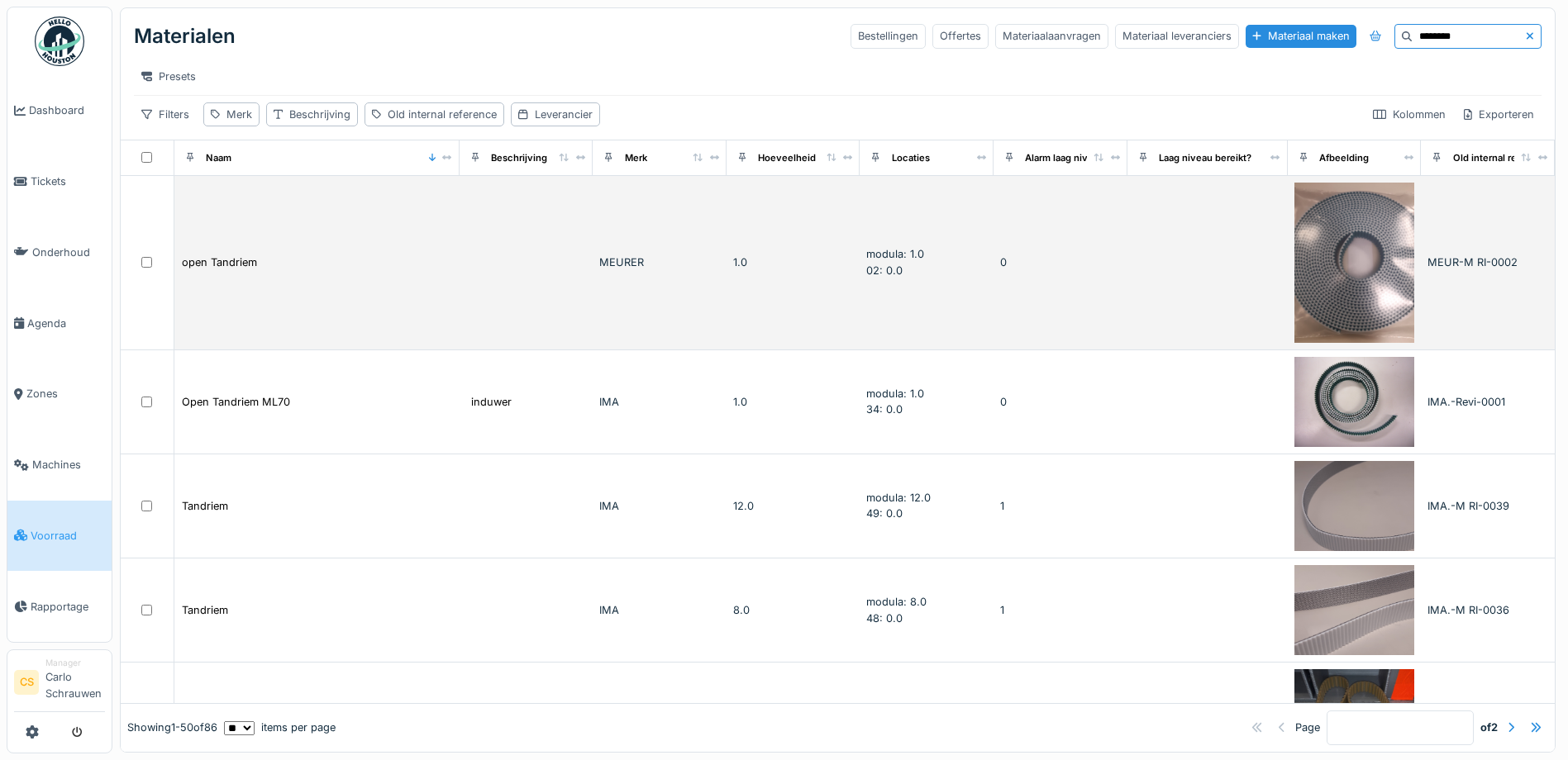 click on "open Tandriem" at bounding box center [317, 262] 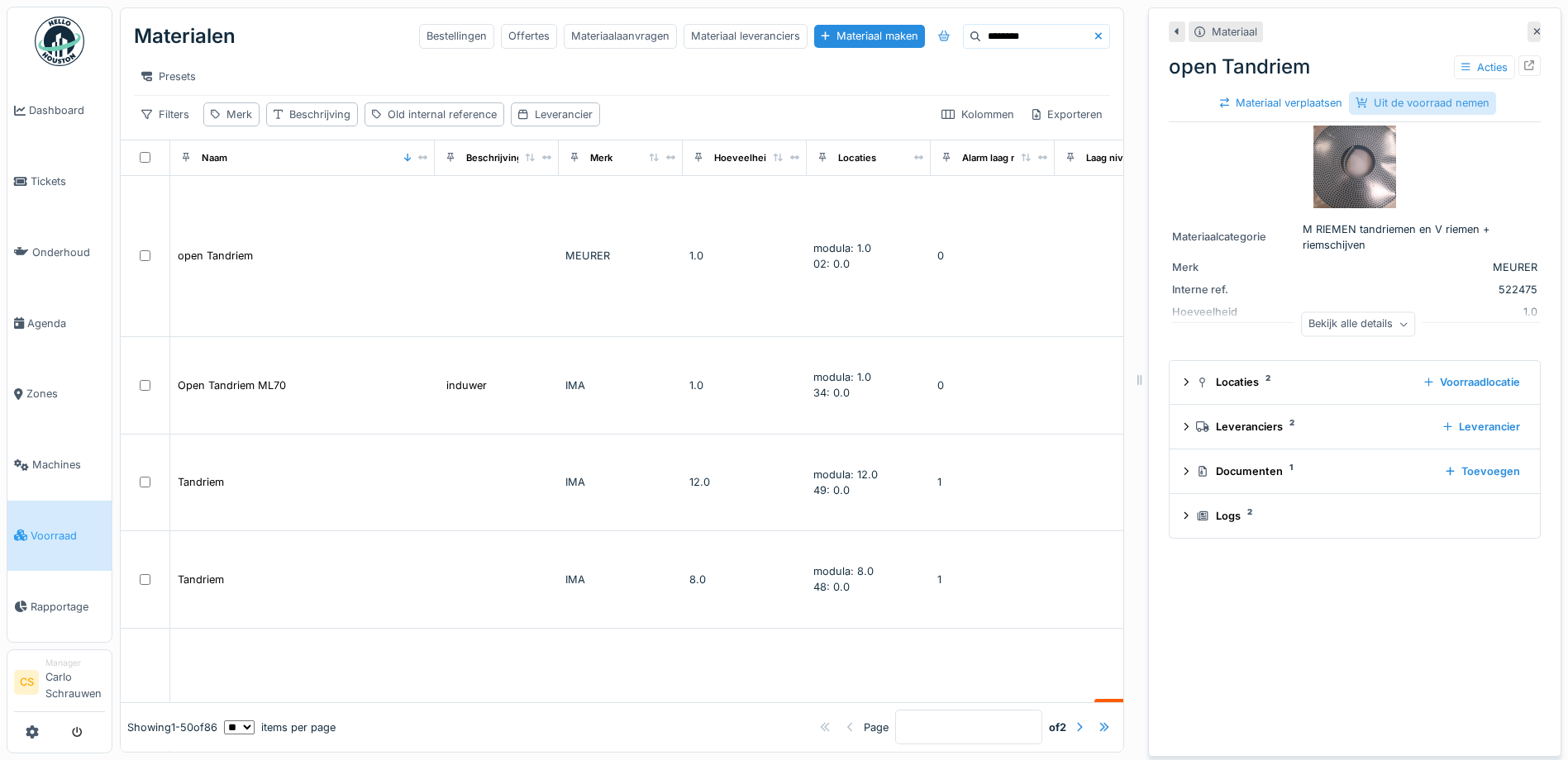 click on "Uit de voorraad nemen" at bounding box center (1423, 102) 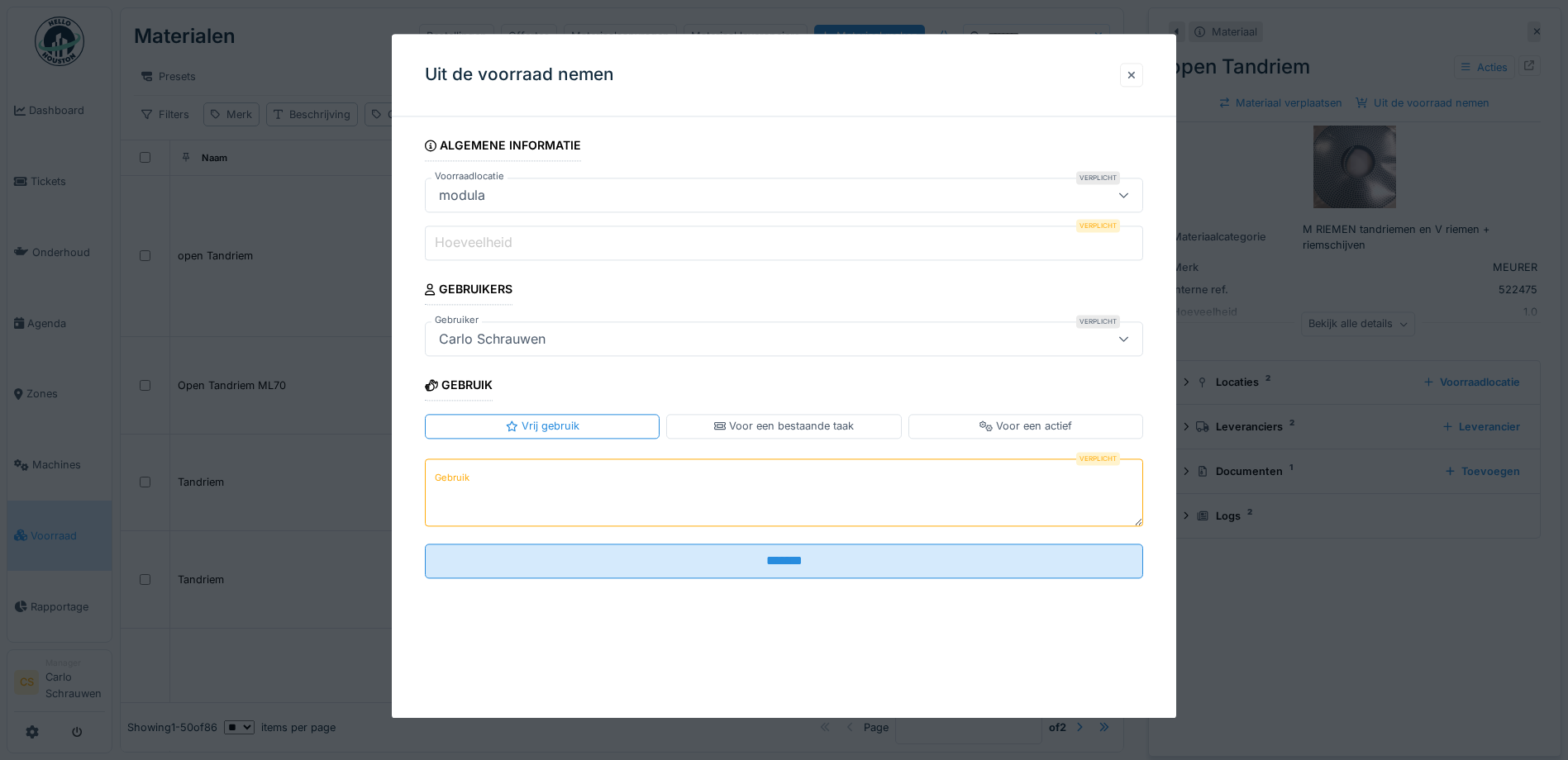 click at bounding box center (1132, 74) 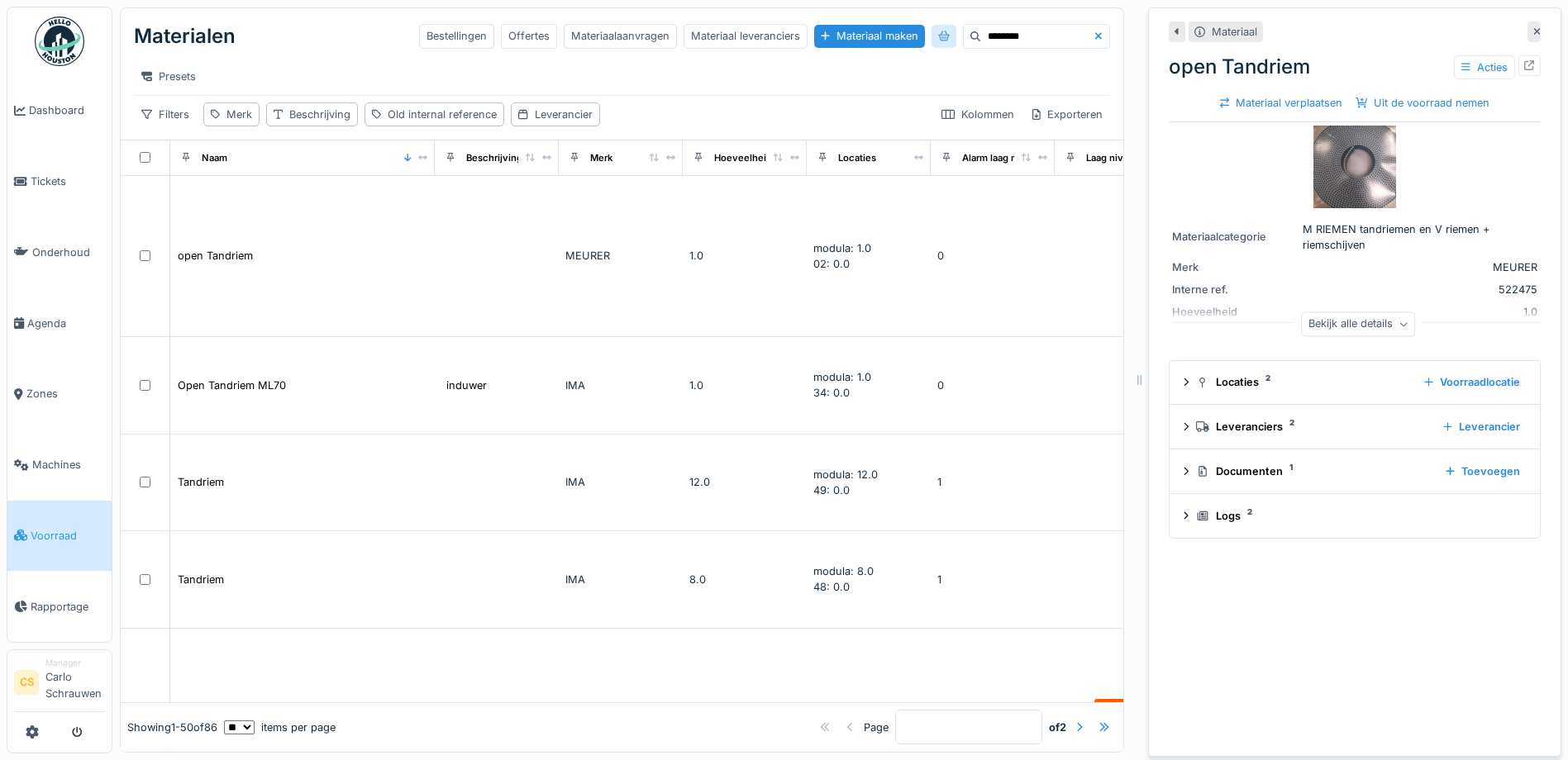 drag, startPoint x: 974, startPoint y: 36, endPoint x: 894, endPoint y: 36, distance: 80 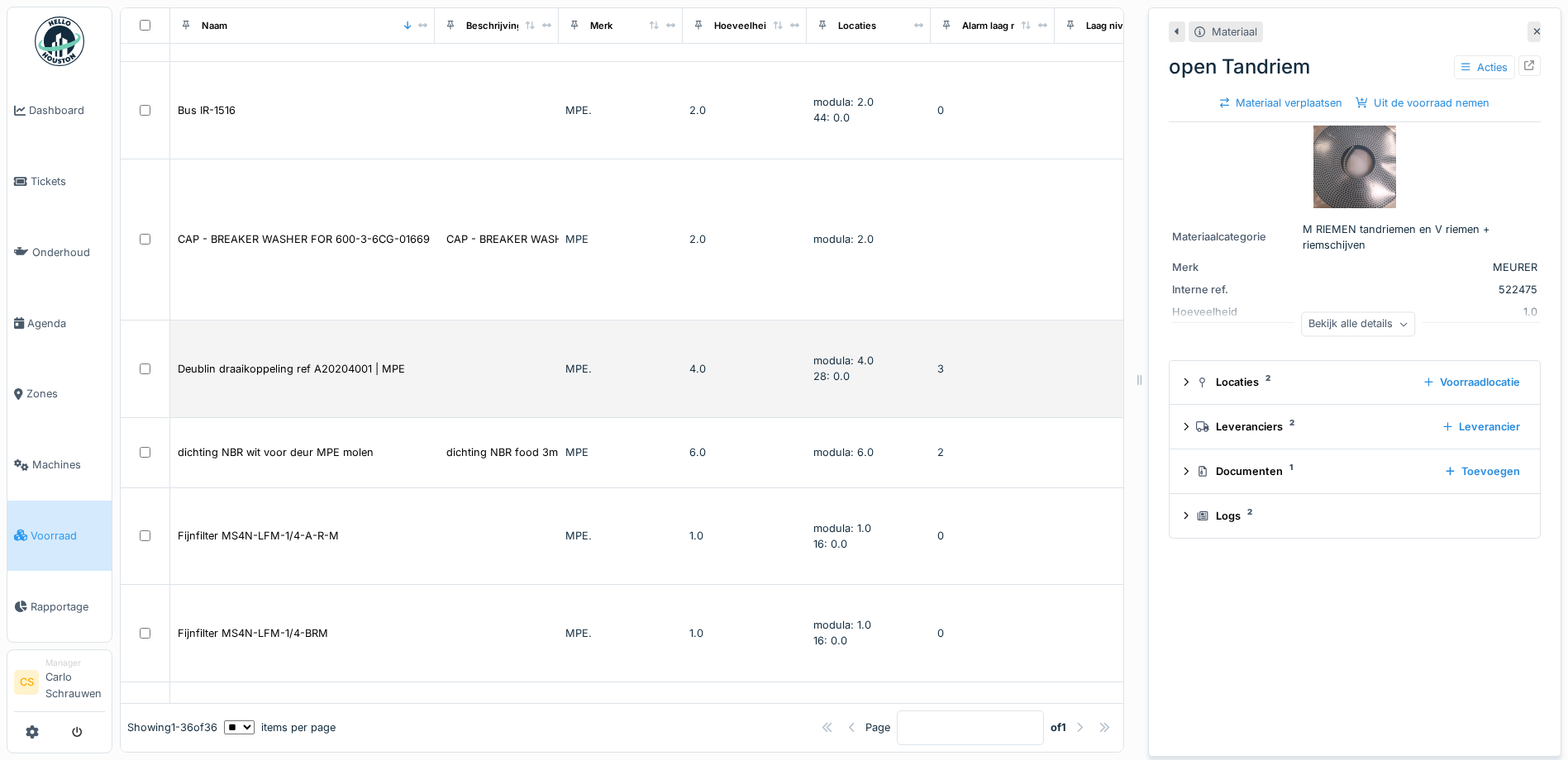 scroll, scrollTop: 496, scrollLeft: 0, axis: vertical 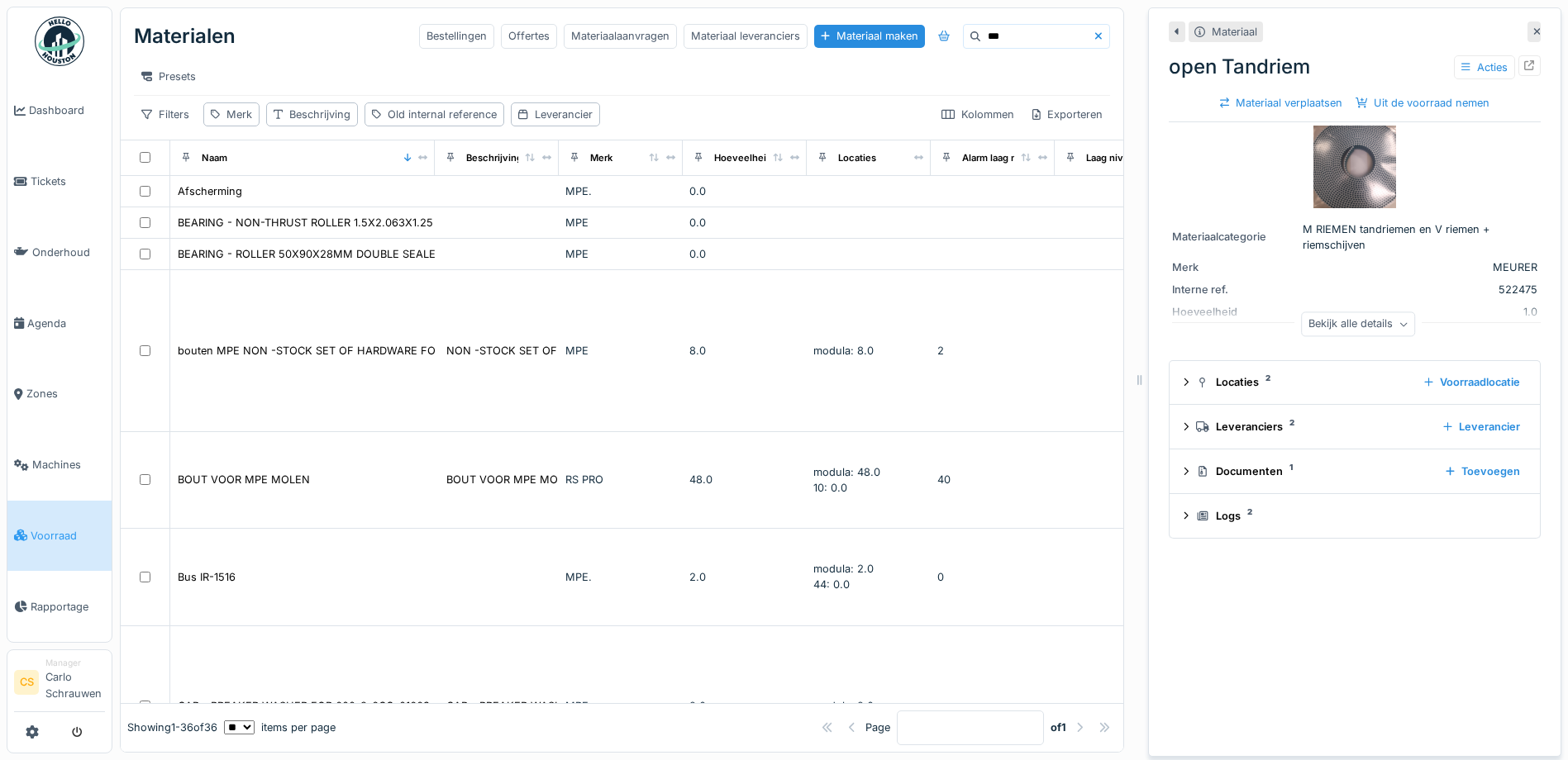 drag, startPoint x: 950, startPoint y: 19, endPoint x: 924, endPoint y: 12, distance: 26.92582 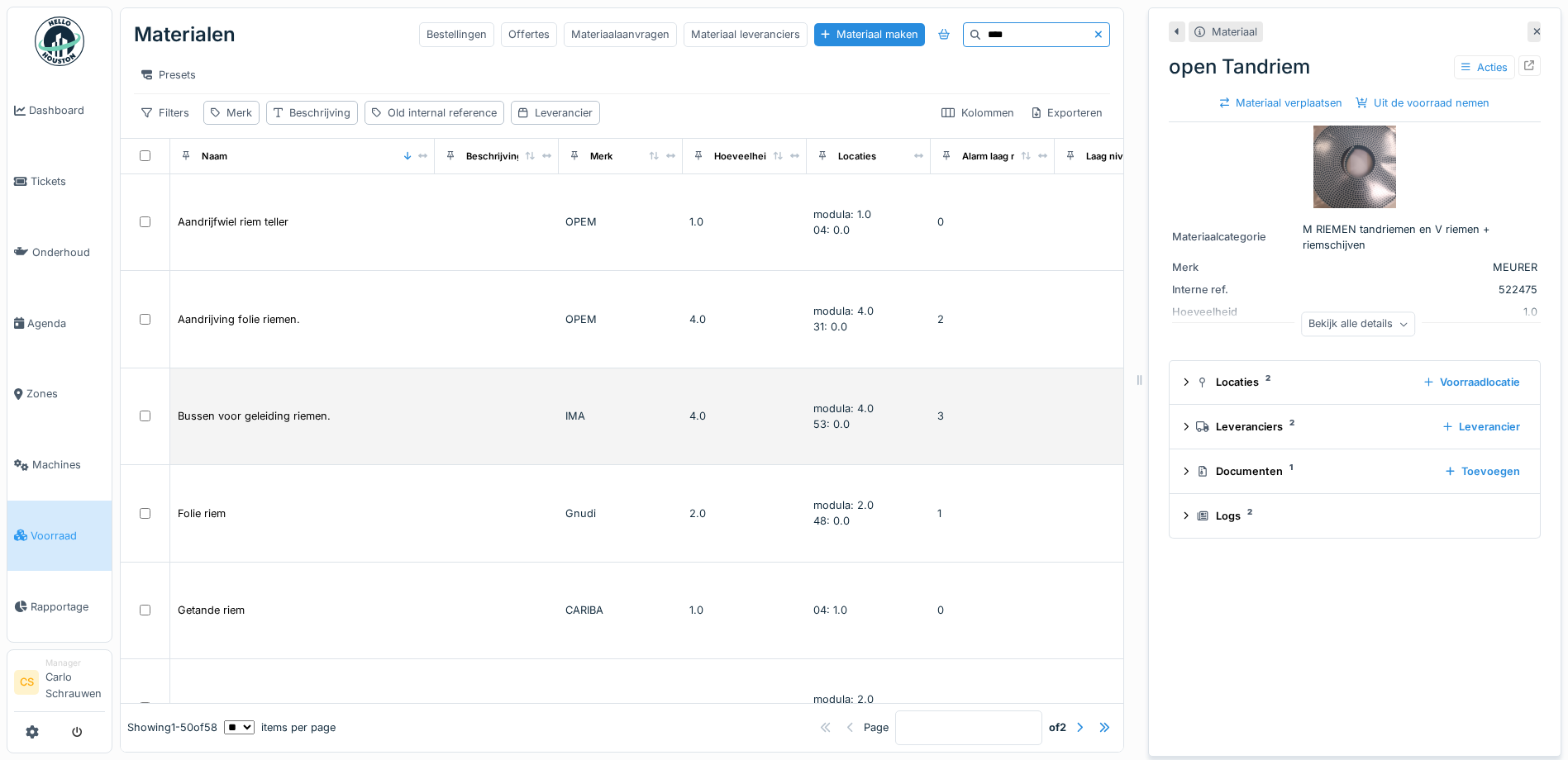 scroll, scrollTop: 0, scrollLeft: 0, axis: both 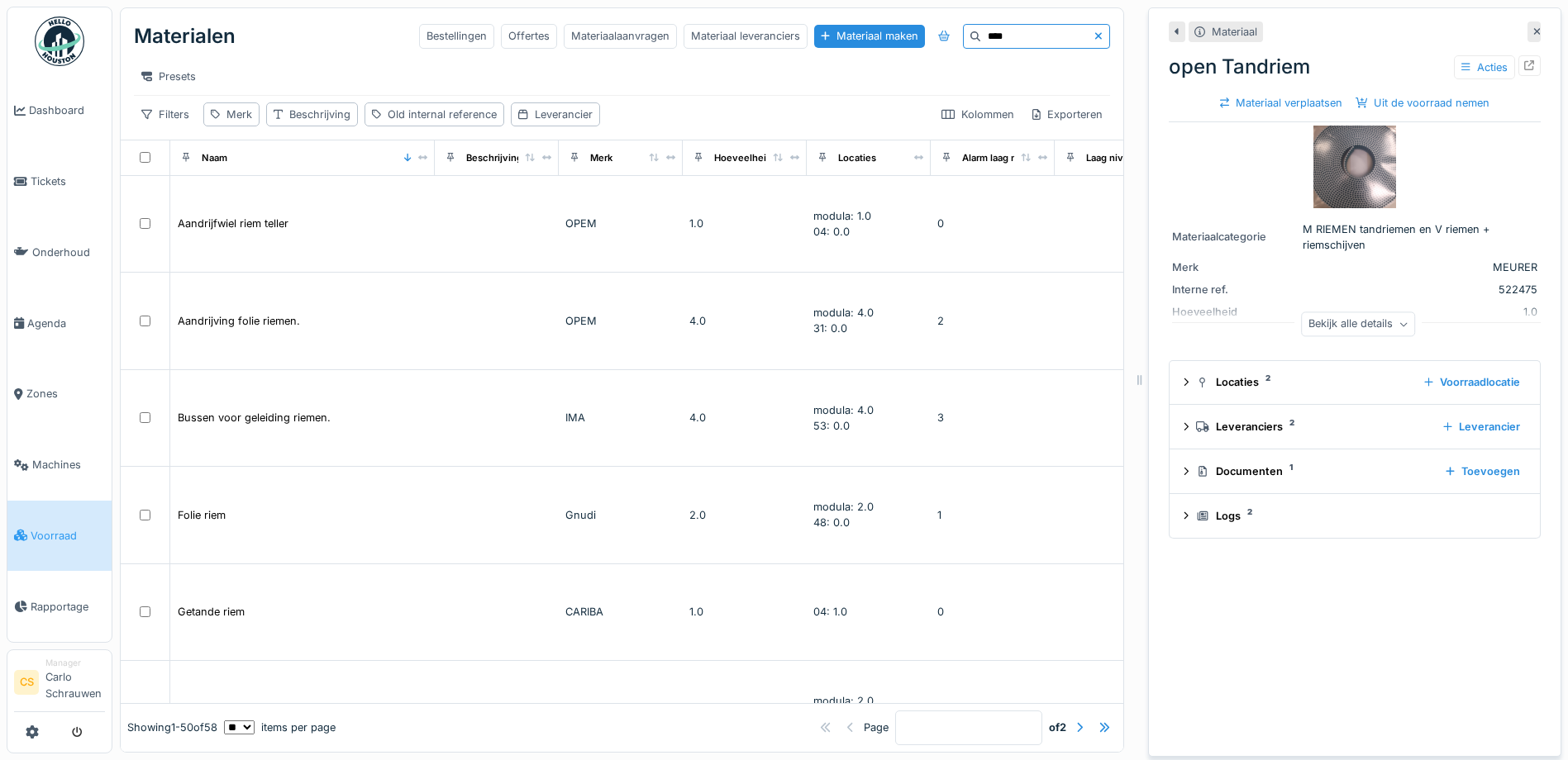 click on "****" at bounding box center (1037, 36) 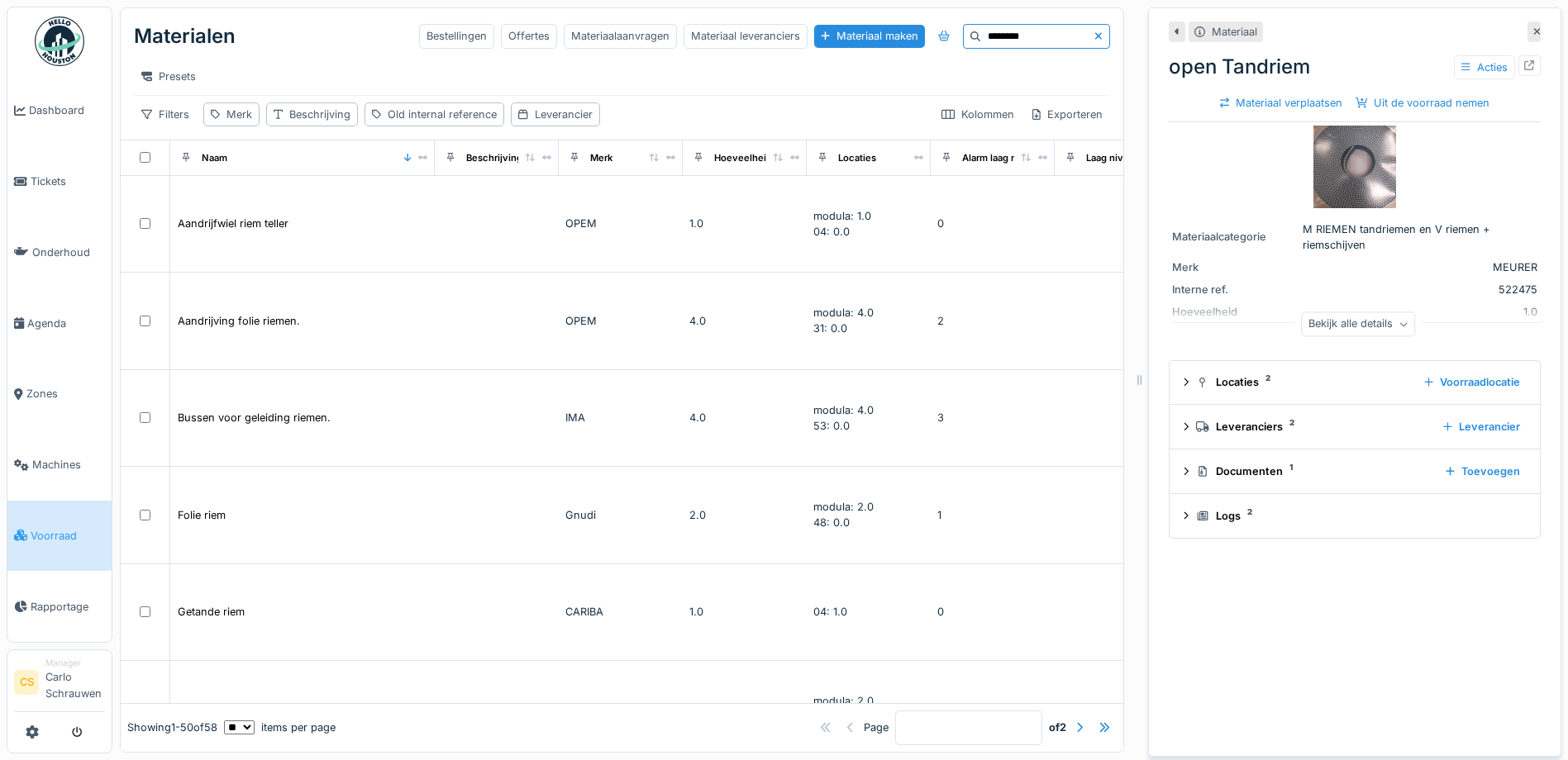 type on "********" 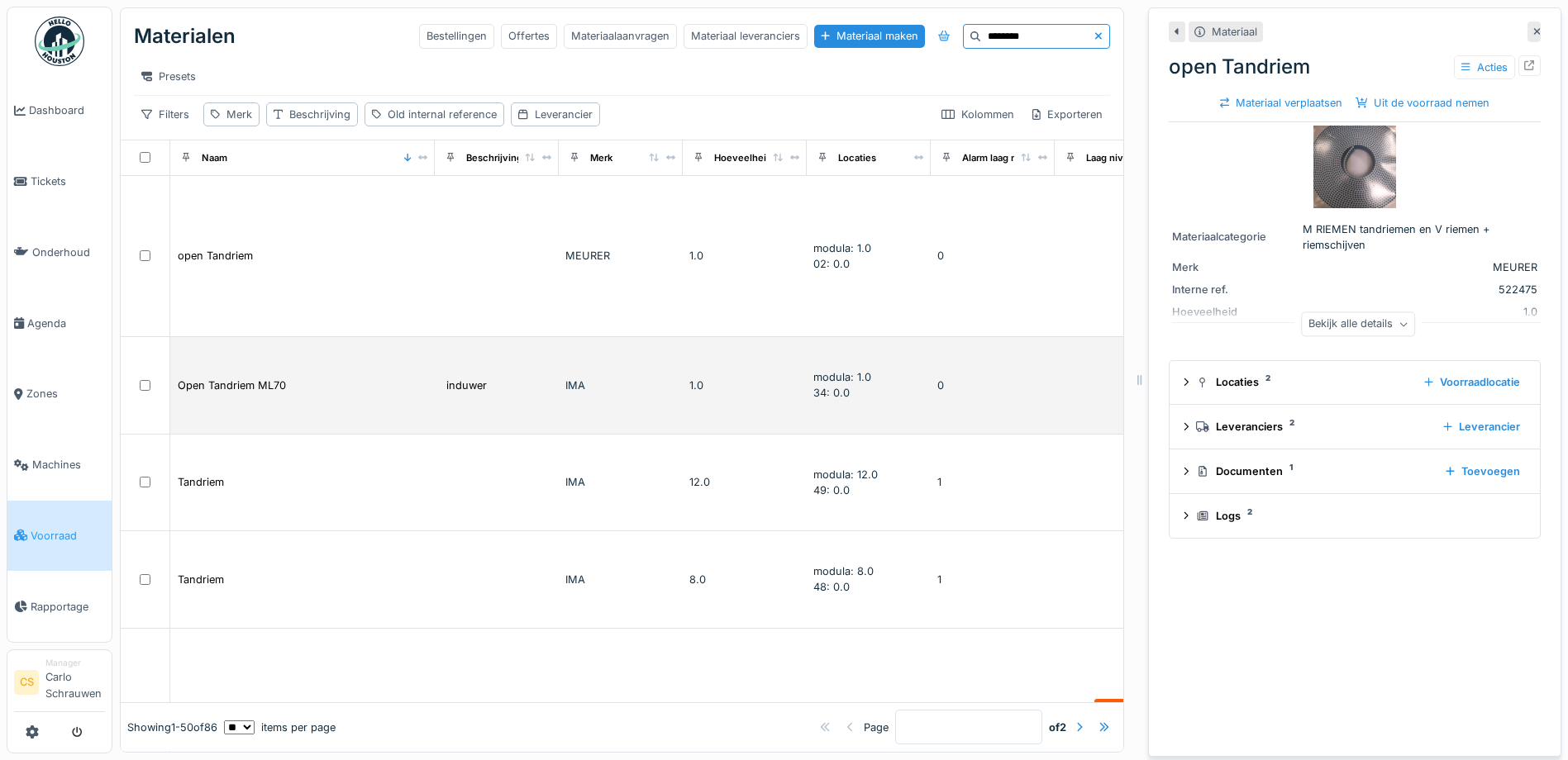 scroll, scrollTop: 165, scrollLeft: 0, axis: vertical 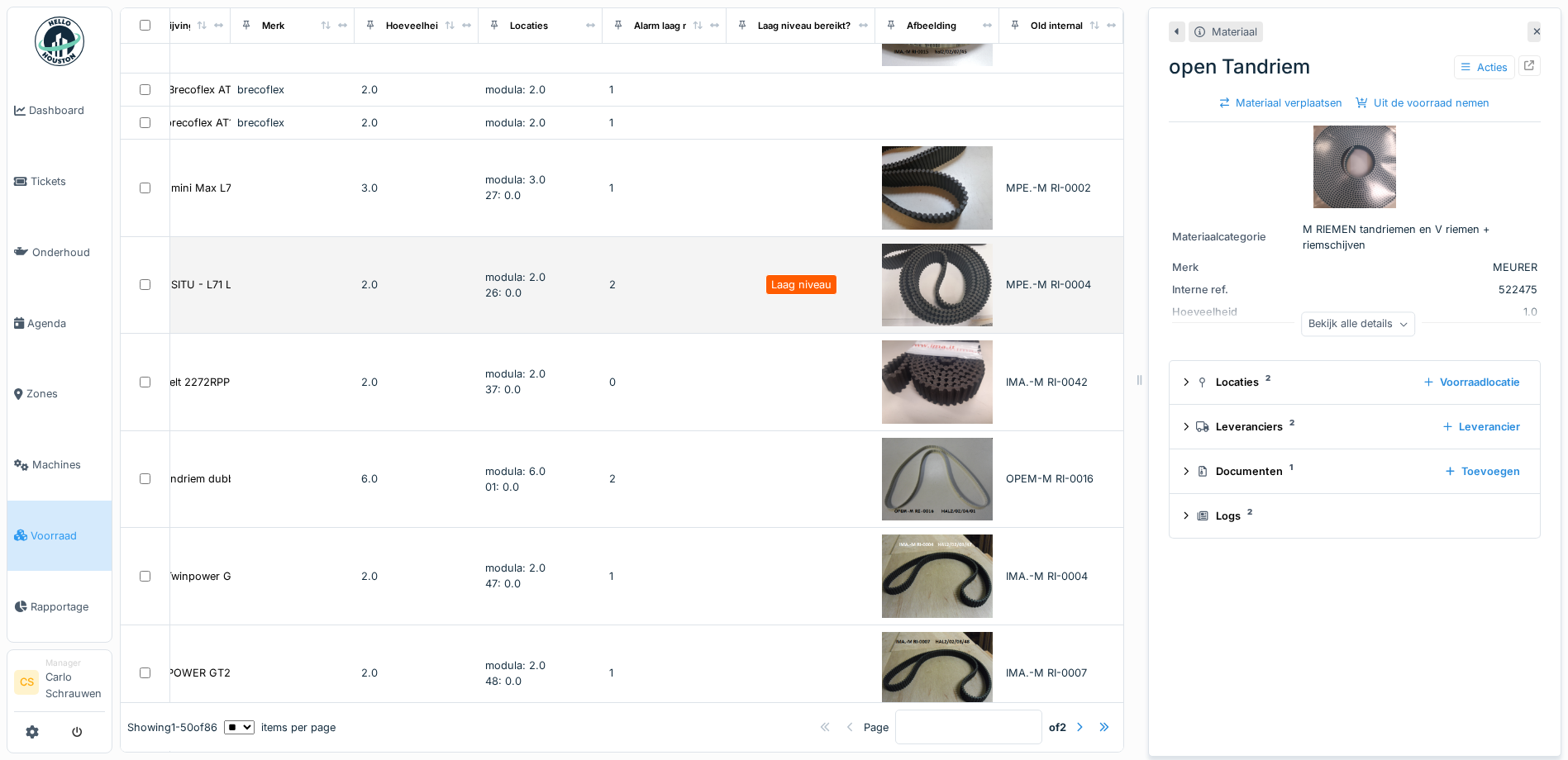 click on "2.0" at bounding box center [417, 284] 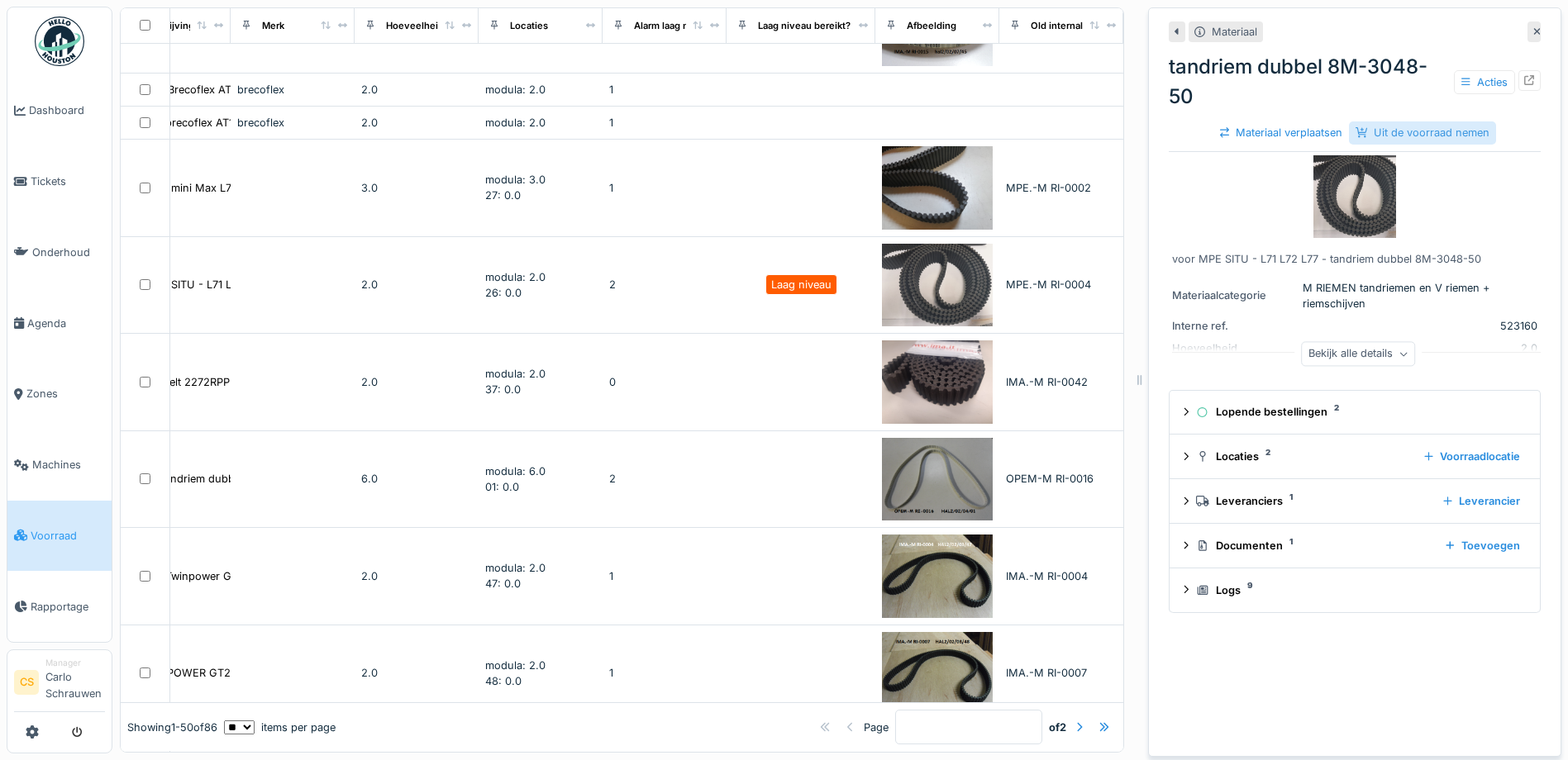click on "Uit de voorraad nemen" at bounding box center (1423, 132) 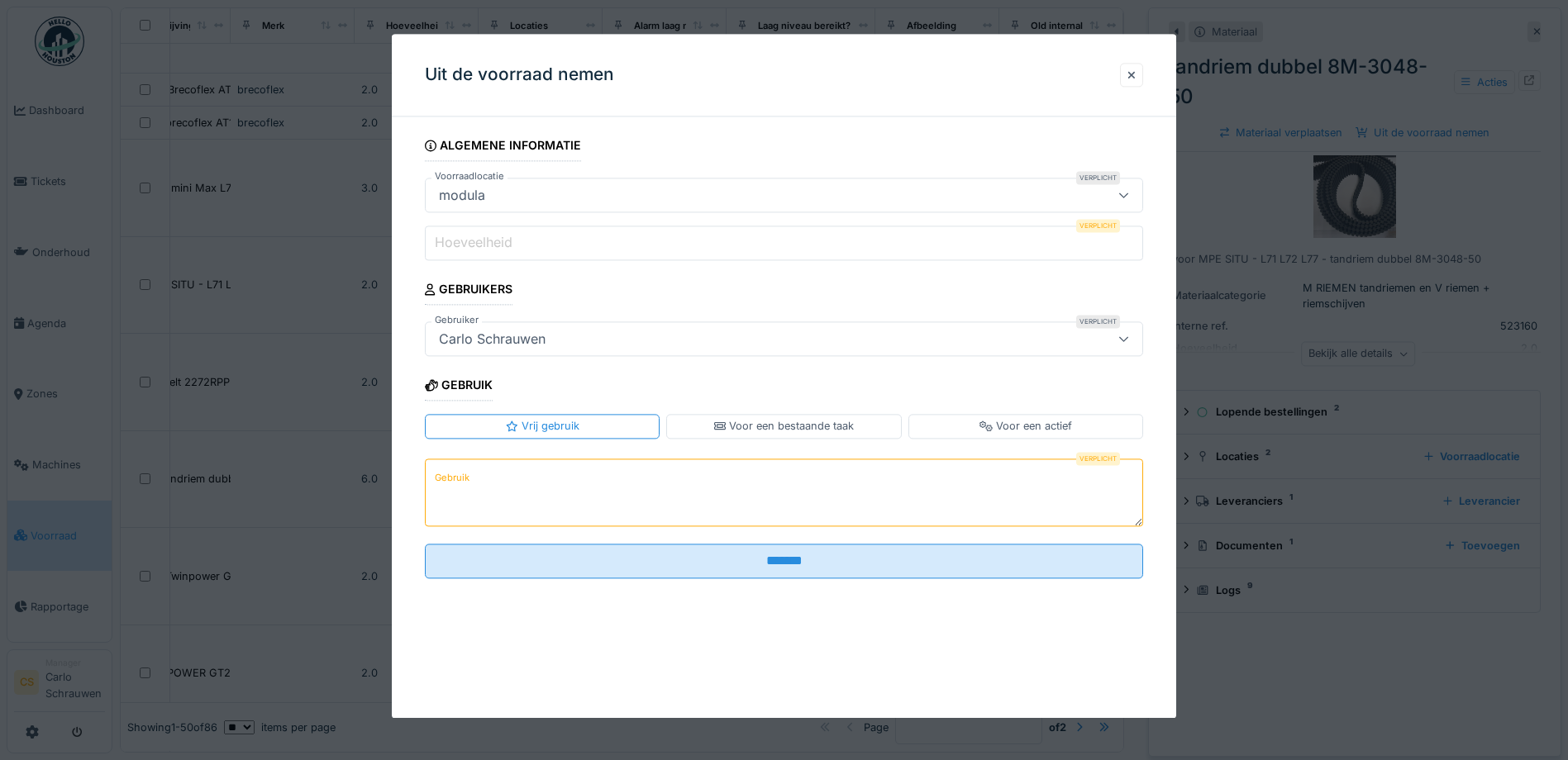 click on "Hoeveelheid" at bounding box center [474, 243] 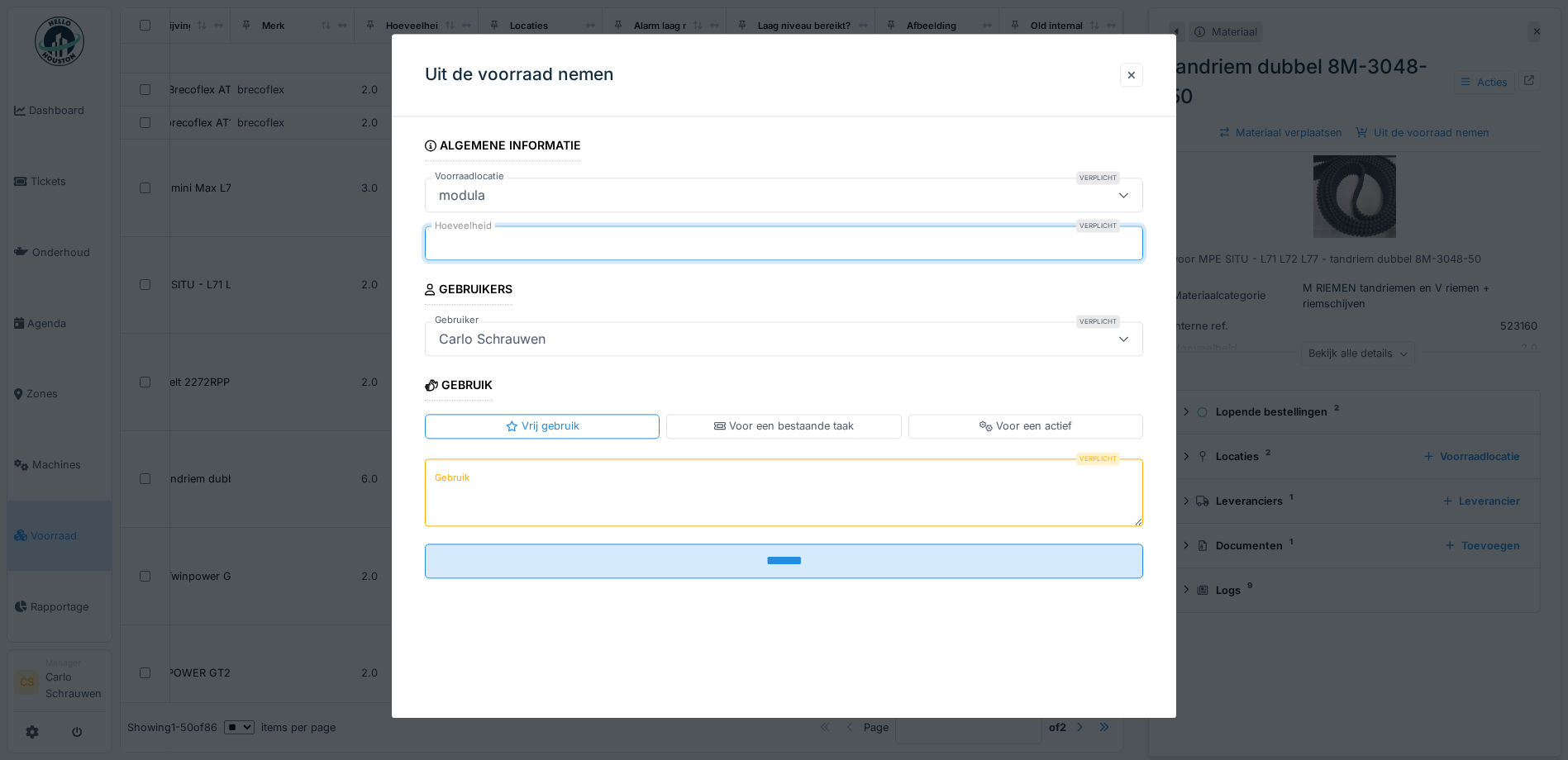 type on "*" 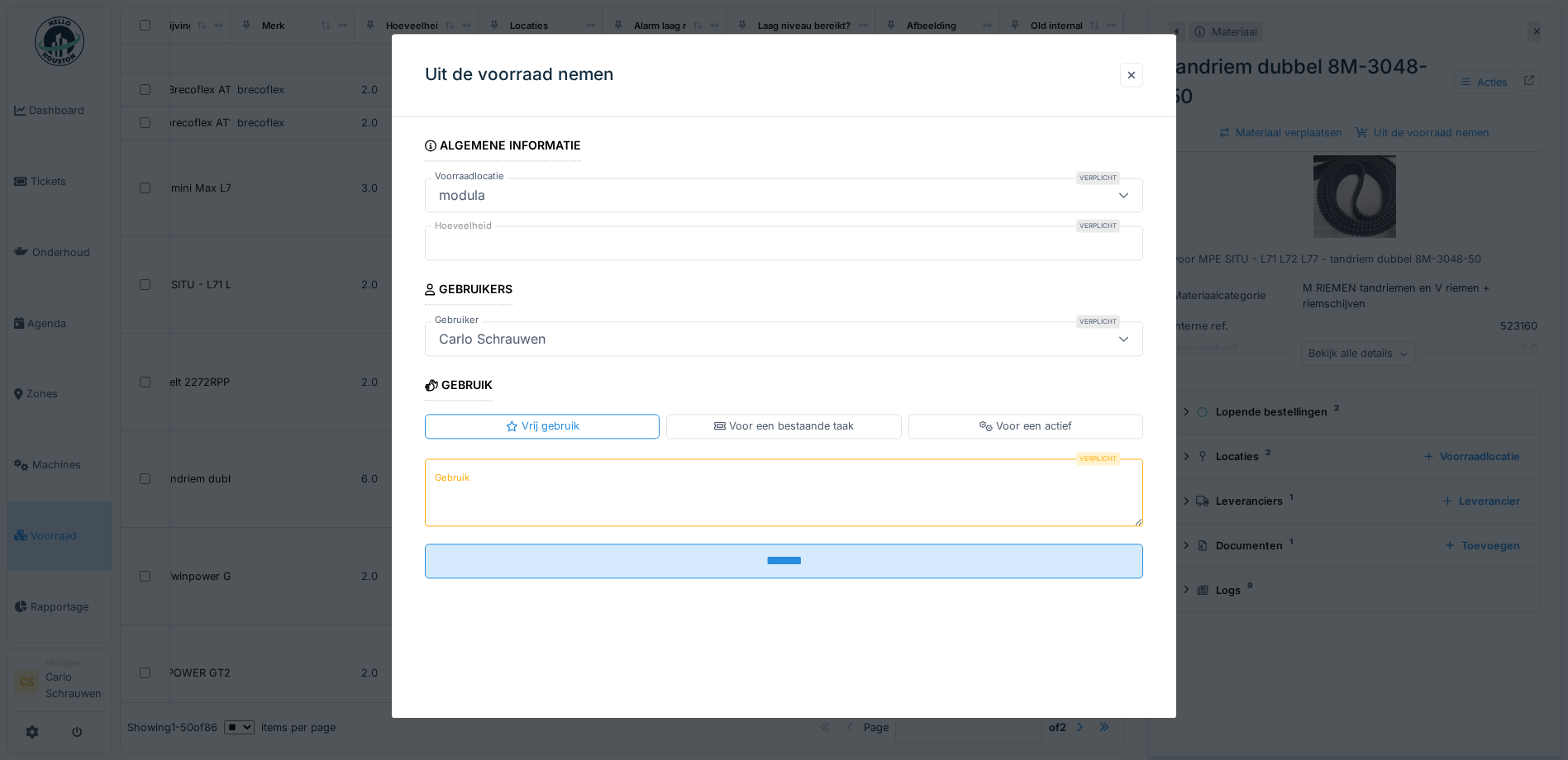 click on "Gebruik" at bounding box center [784, 492] 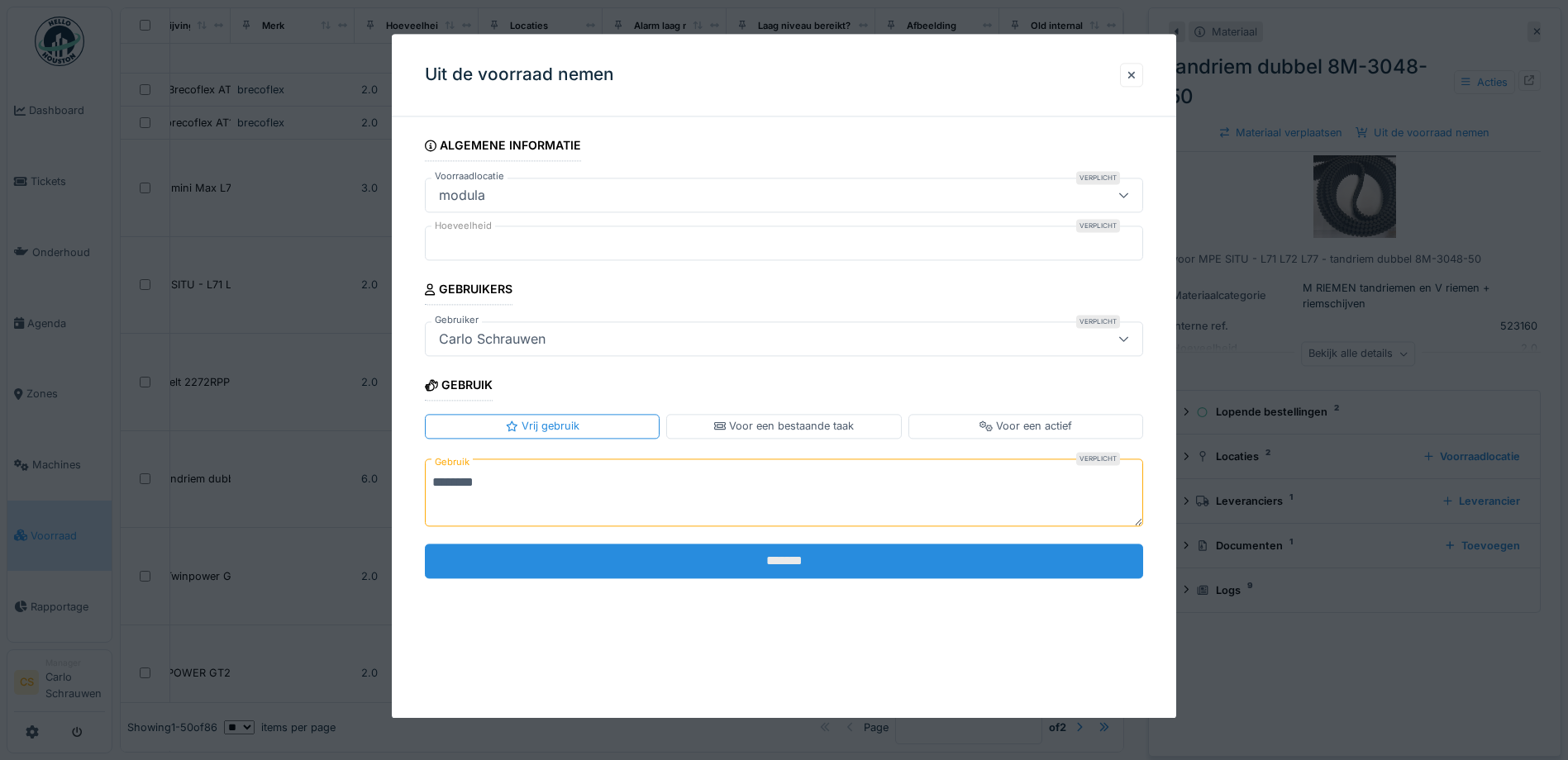 type on "********" 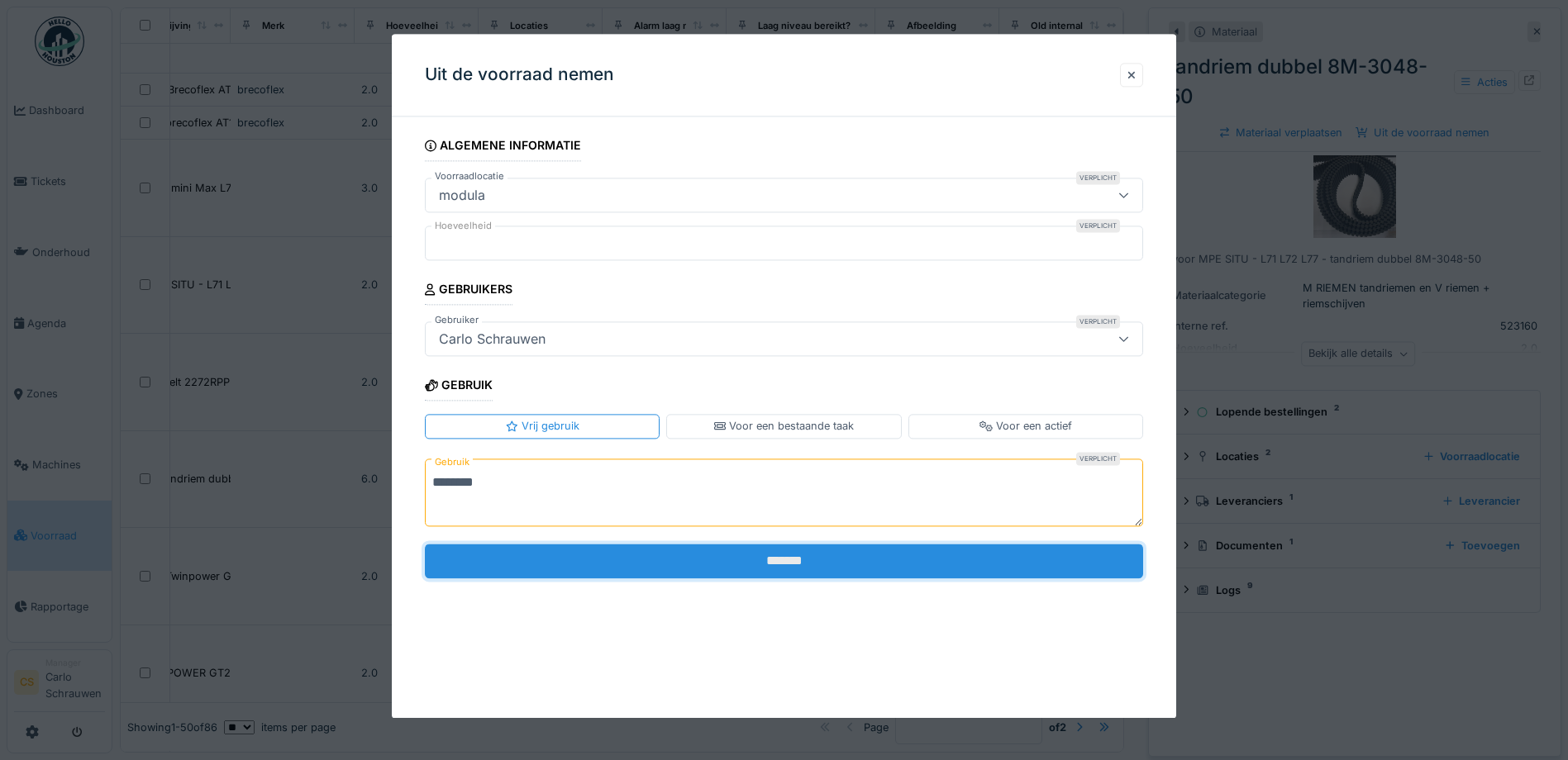 click on "*******" at bounding box center [784, 561] 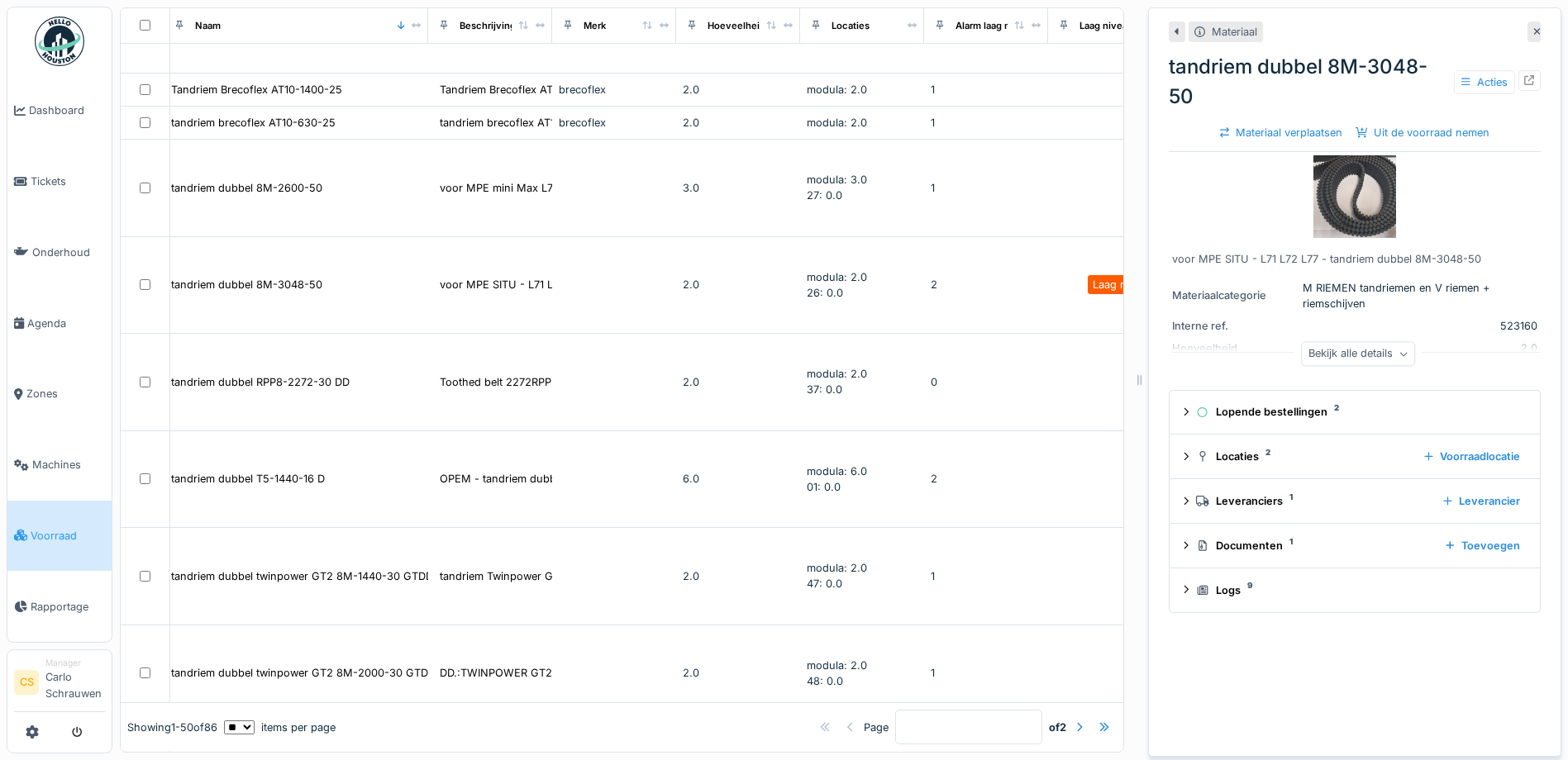 scroll, scrollTop: 1983, scrollLeft: 0, axis: vertical 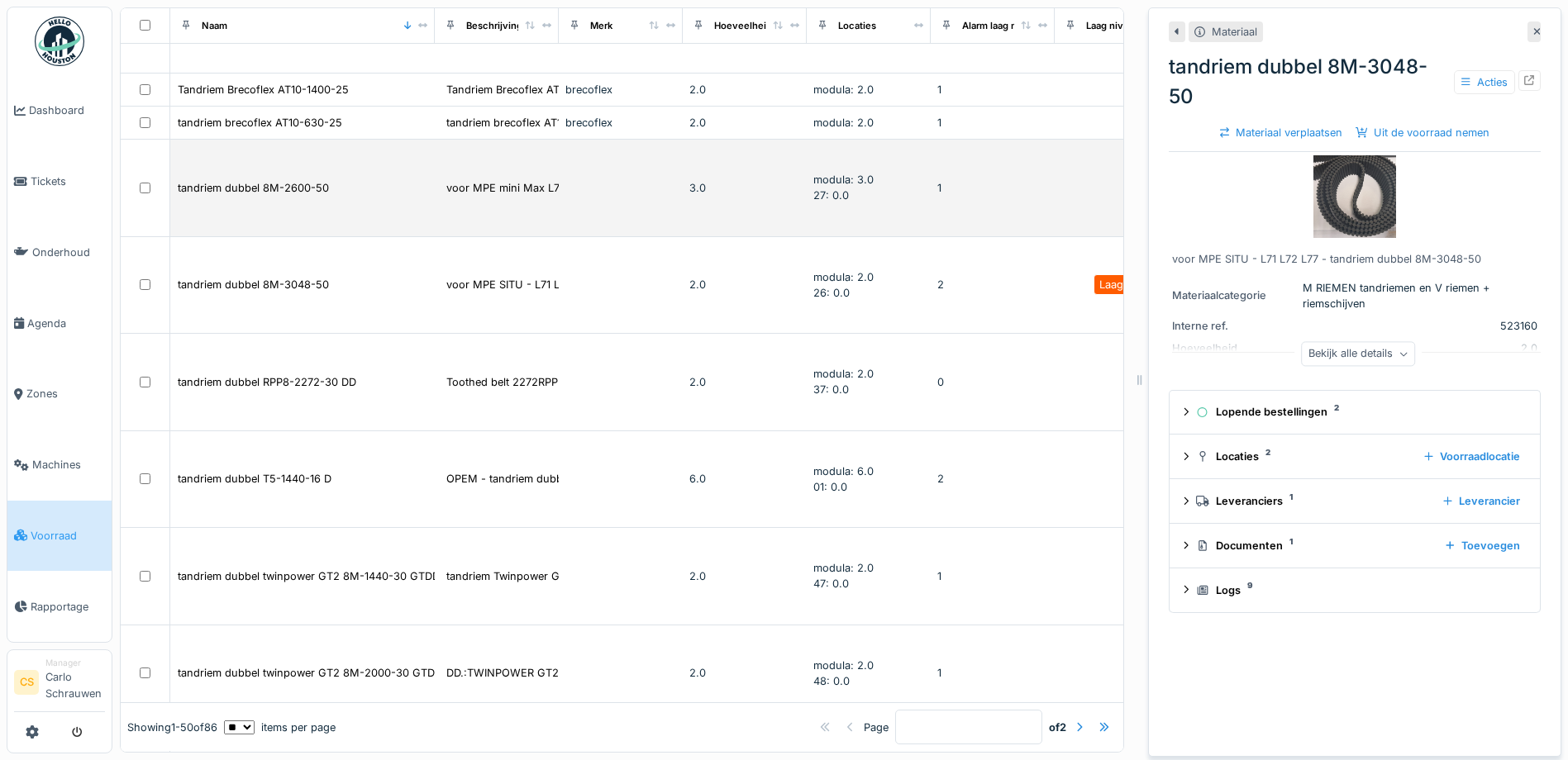click on "tandriem dubbel  8M-2600-50" at bounding box center [303, 188] 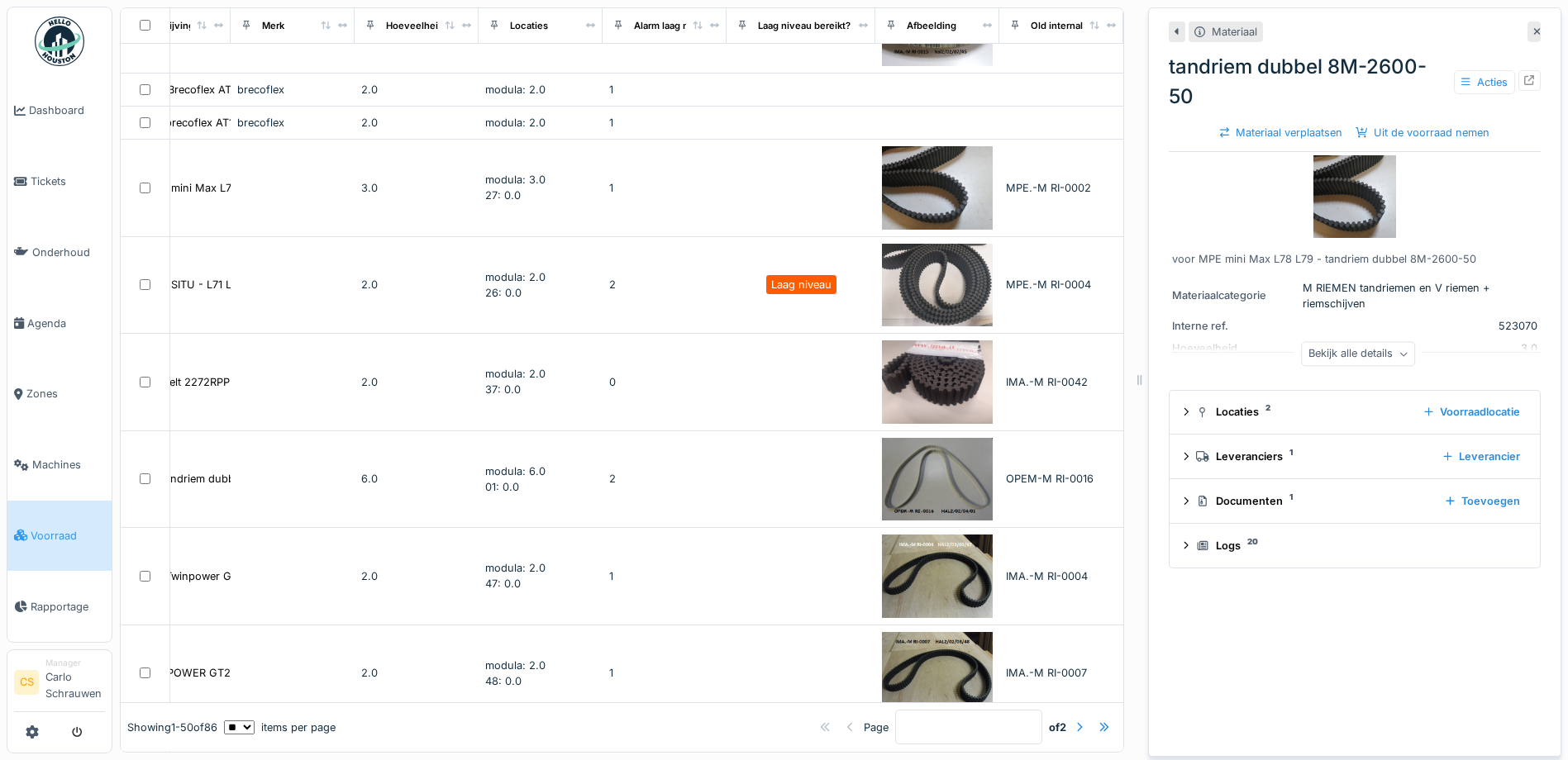 scroll, scrollTop: 1983, scrollLeft: 353, axis: both 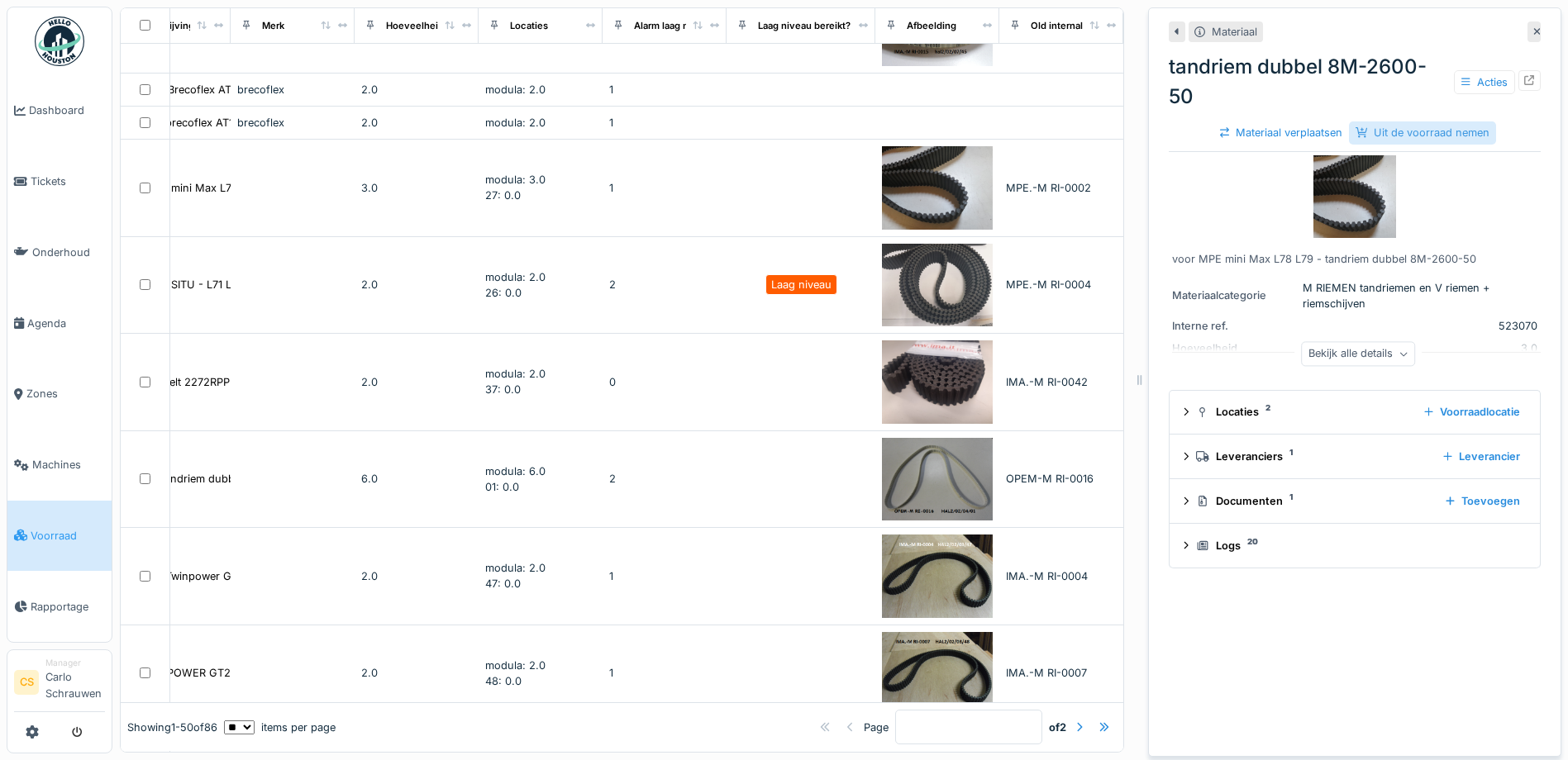 click on "Uit de voorraad nemen" at bounding box center [1423, 132] 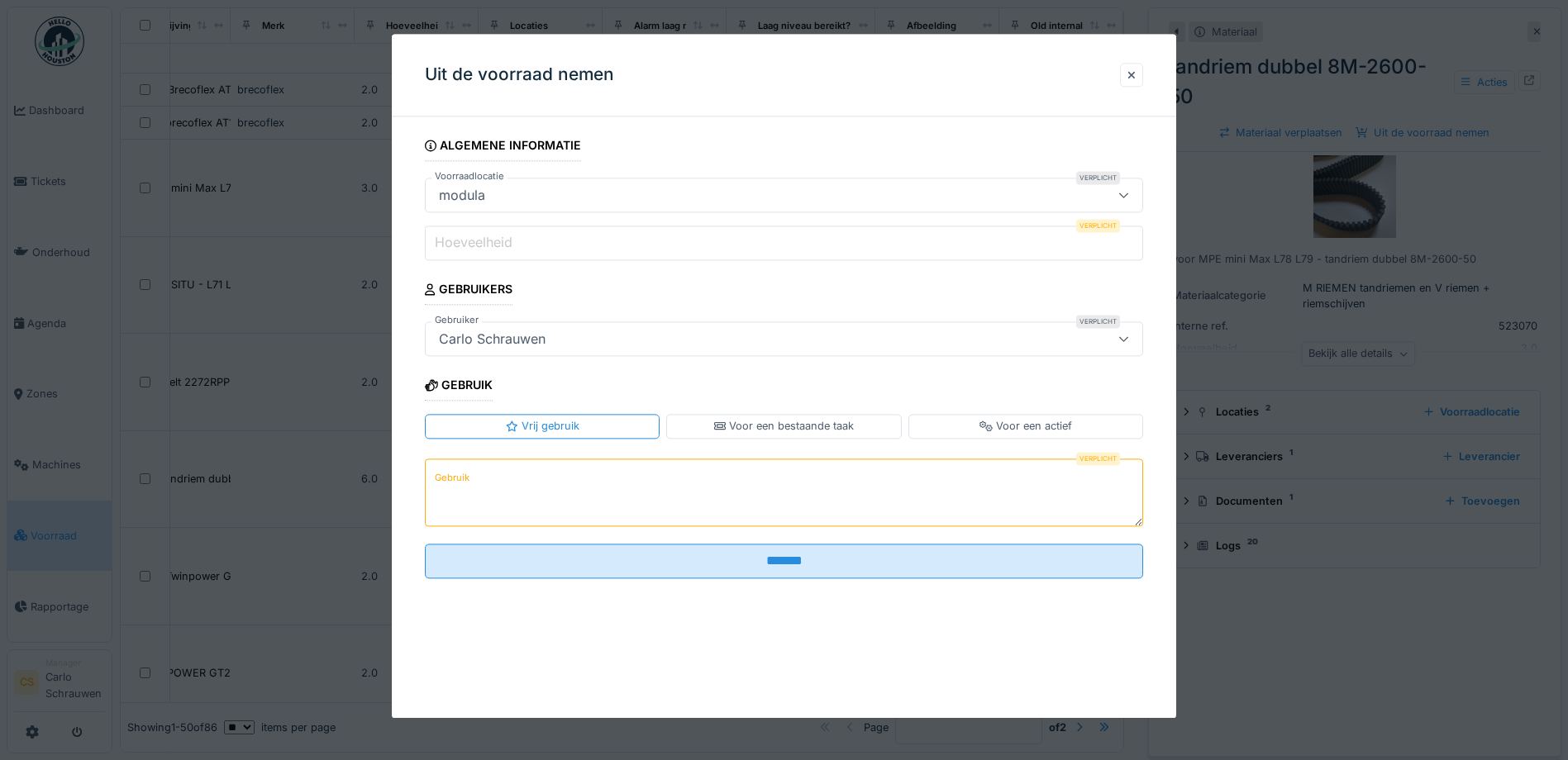 click on "Gebruik" at bounding box center [784, 492] 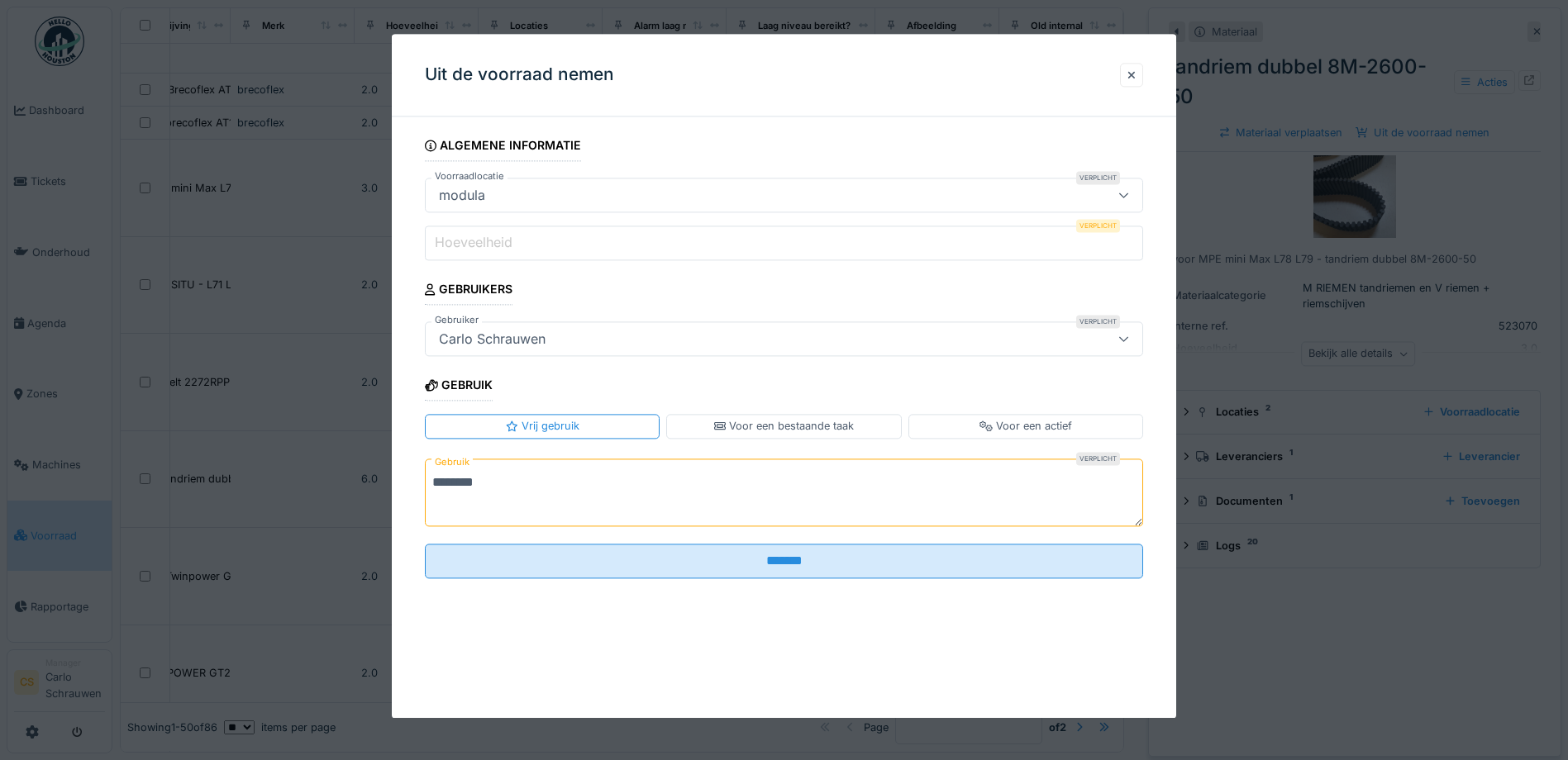 type on "********" 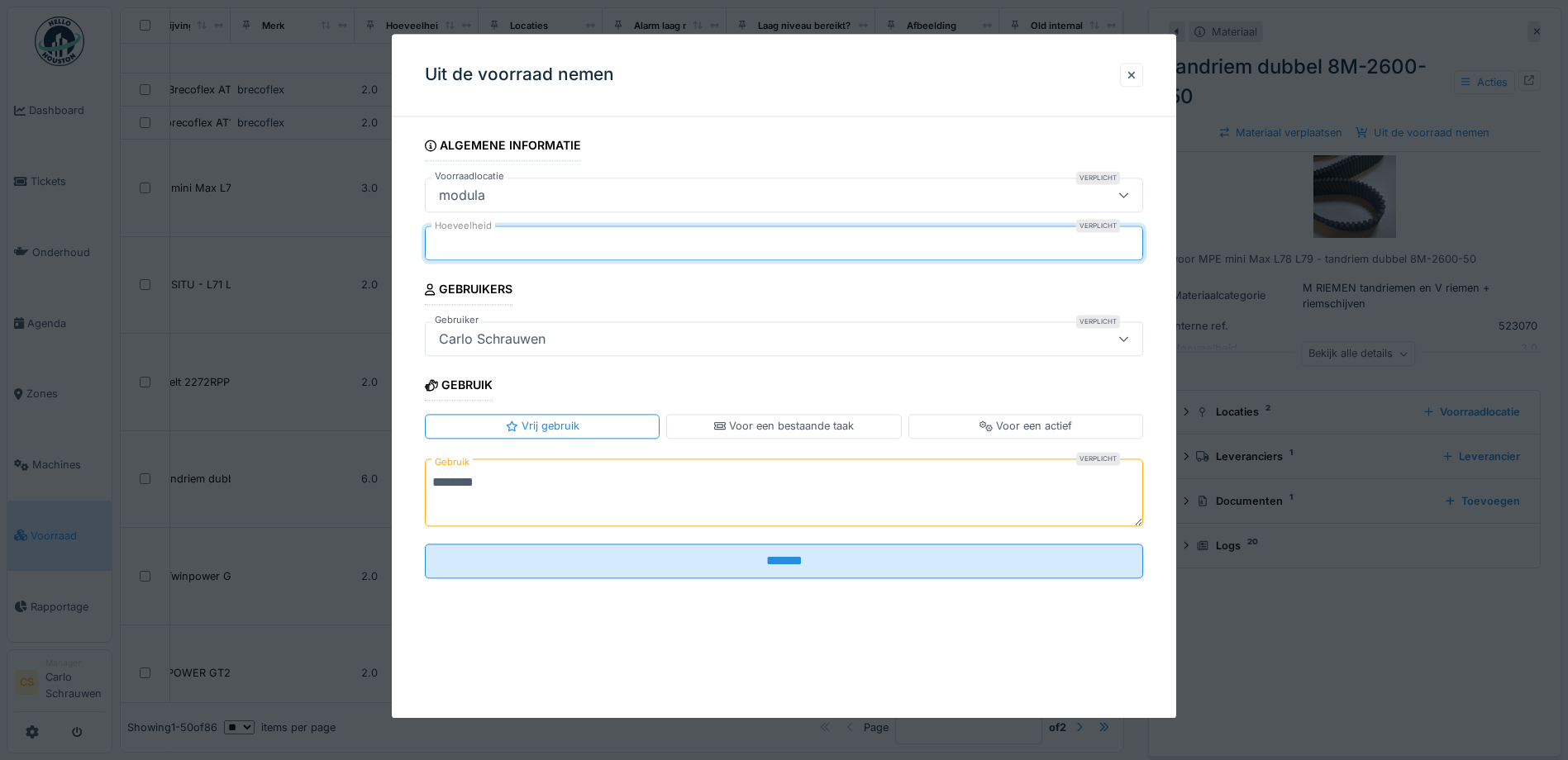 click on "****" at bounding box center (784, 244) 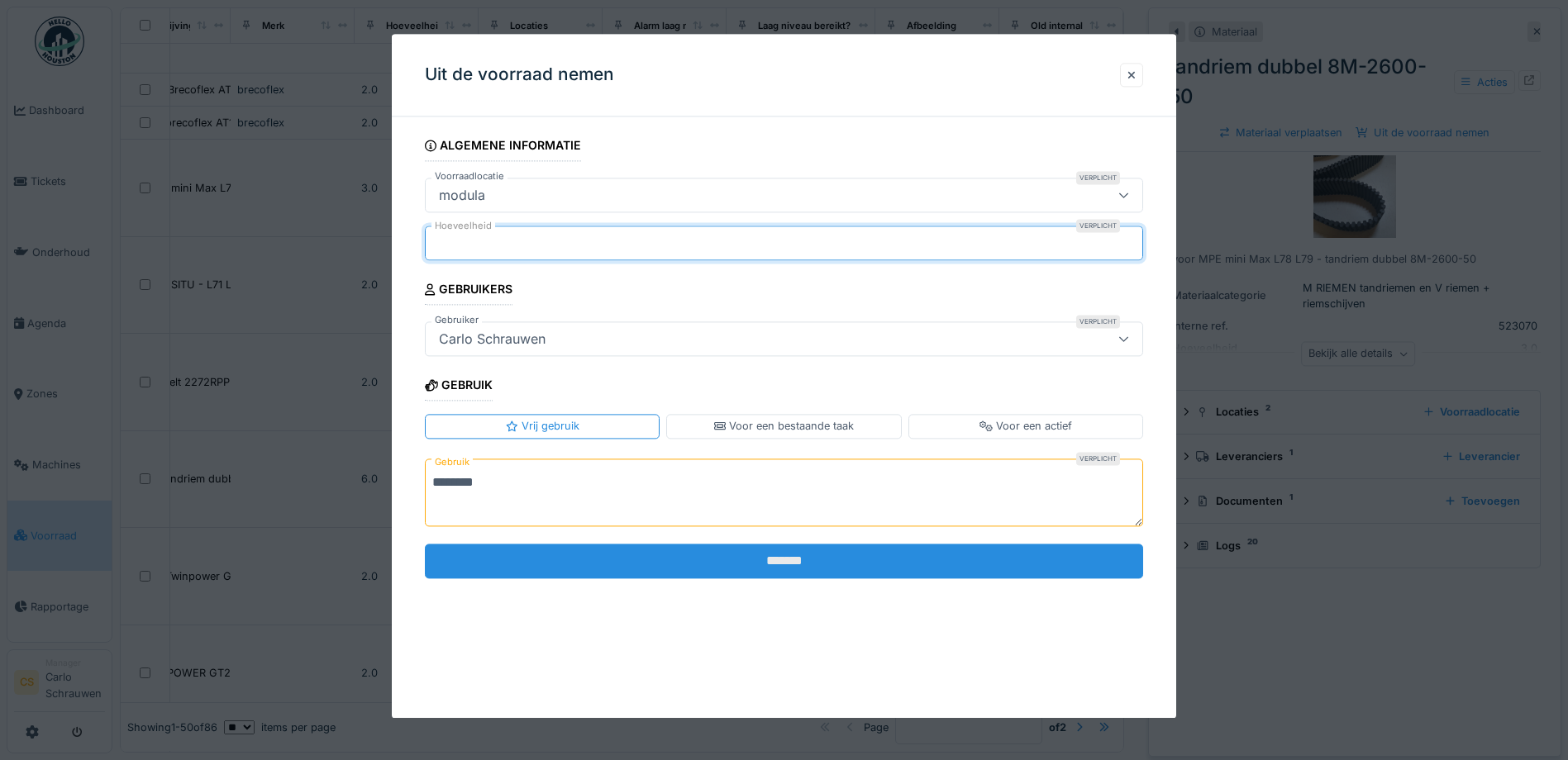 type on "*" 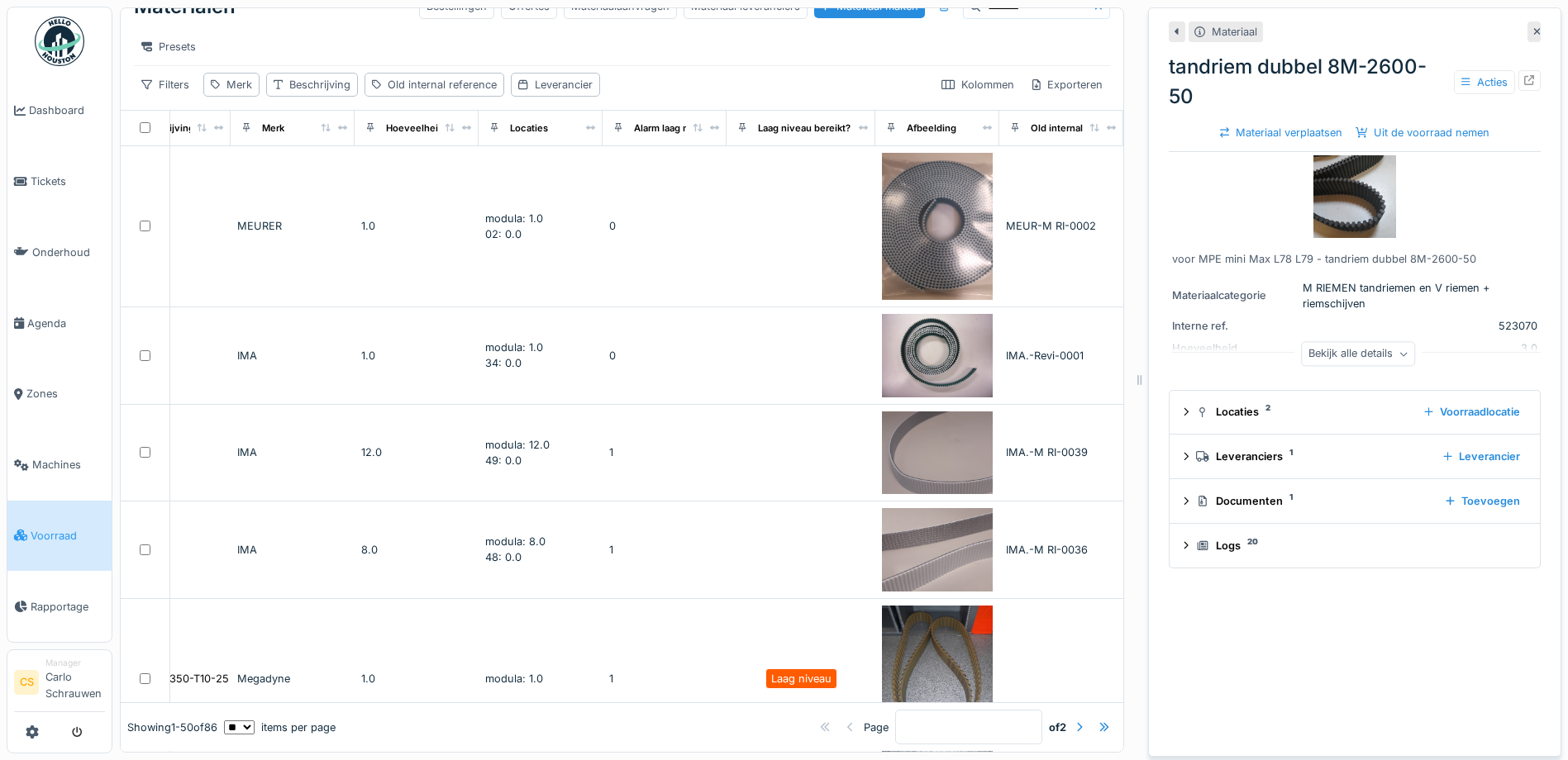 scroll, scrollTop: 0, scrollLeft: 353, axis: horizontal 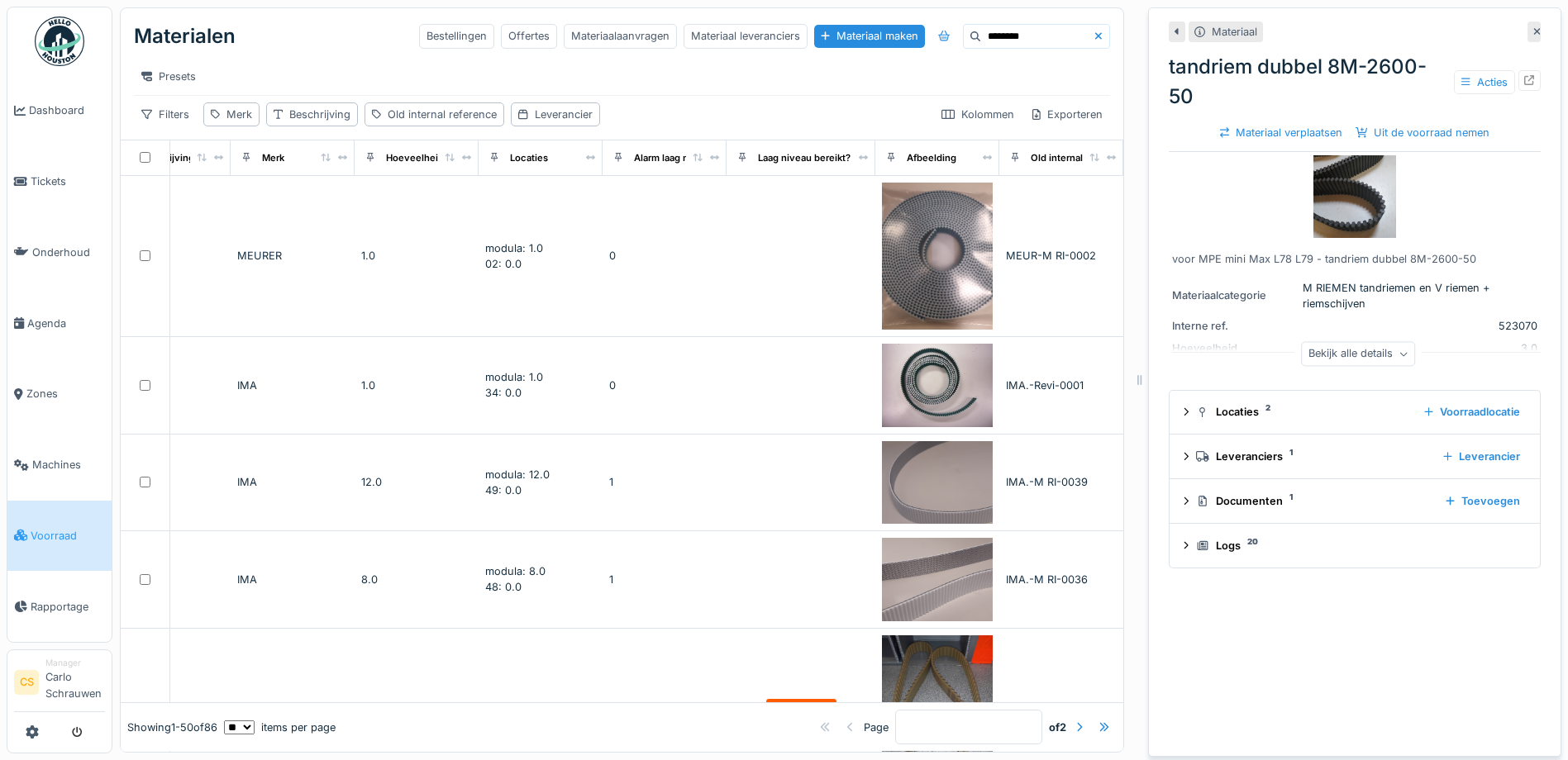 drag, startPoint x: 991, startPoint y: 24, endPoint x: 817, endPoint y: 9, distance: 174.64535 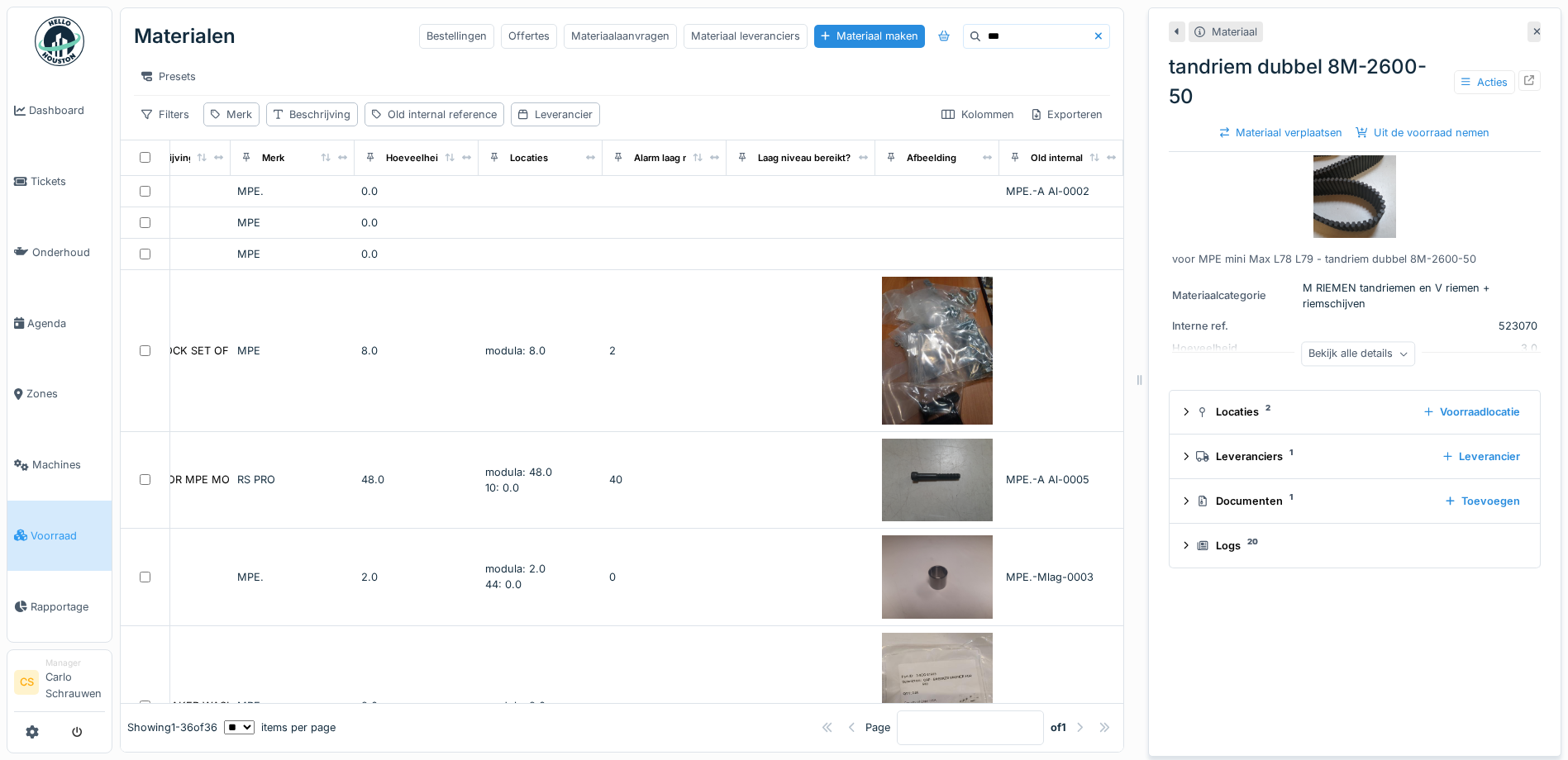drag, startPoint x: 965, startPoint y: 37, endPoint x: 906, endPoint y: 26, distance: 60.01666 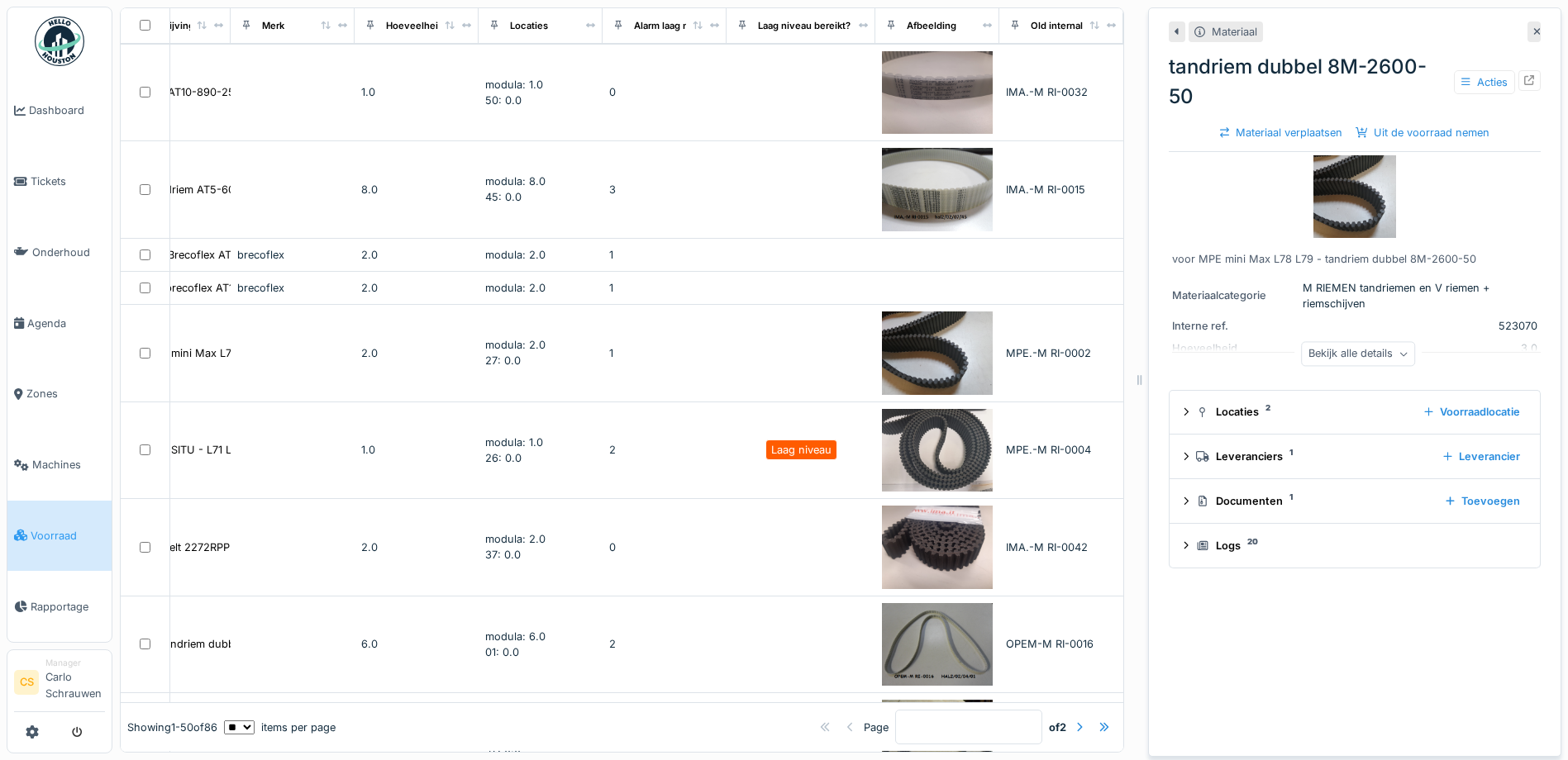 scroll, scrollTop: 1900, scrollLeft: 353, axis: both 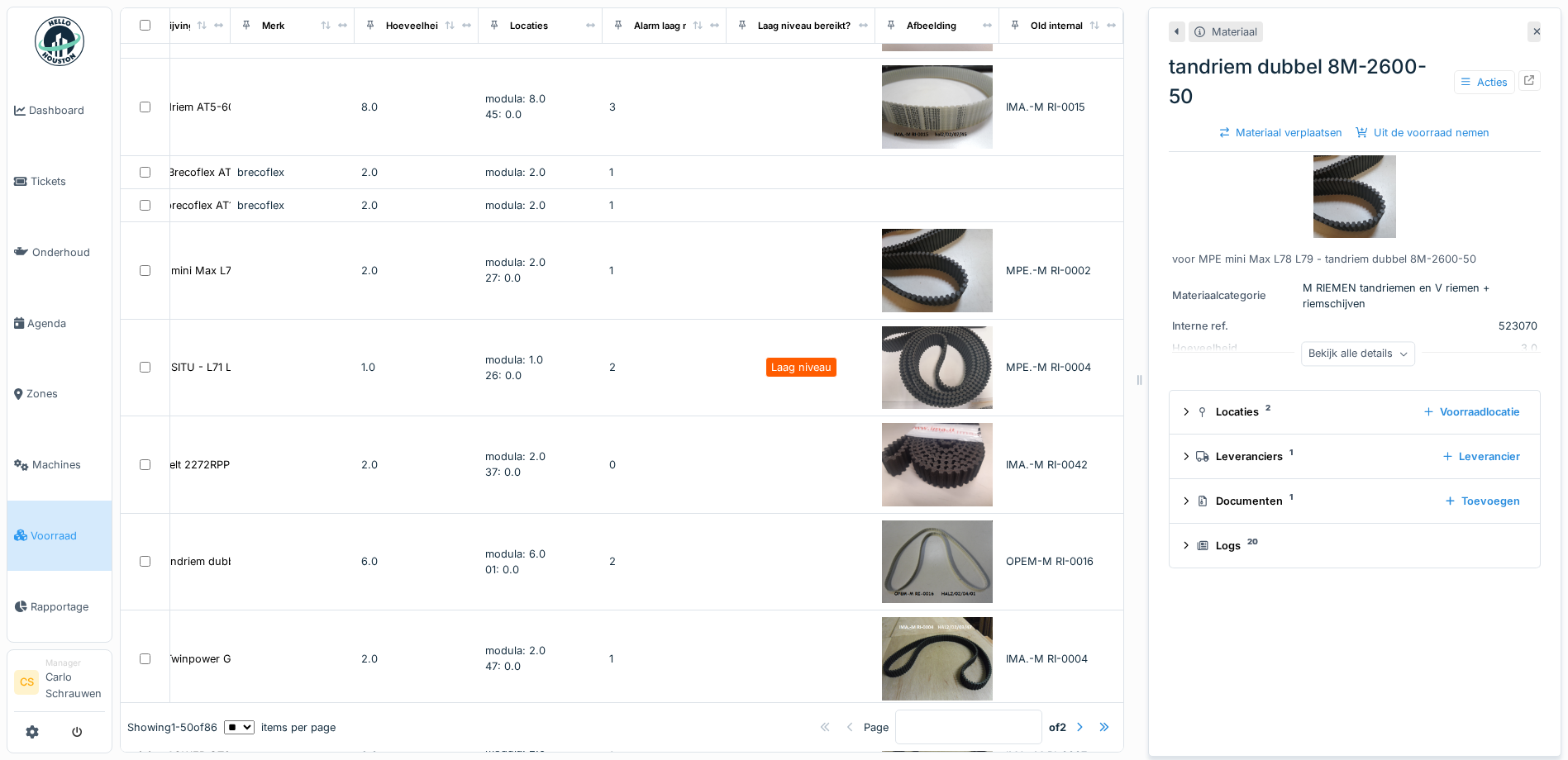 type on "********" 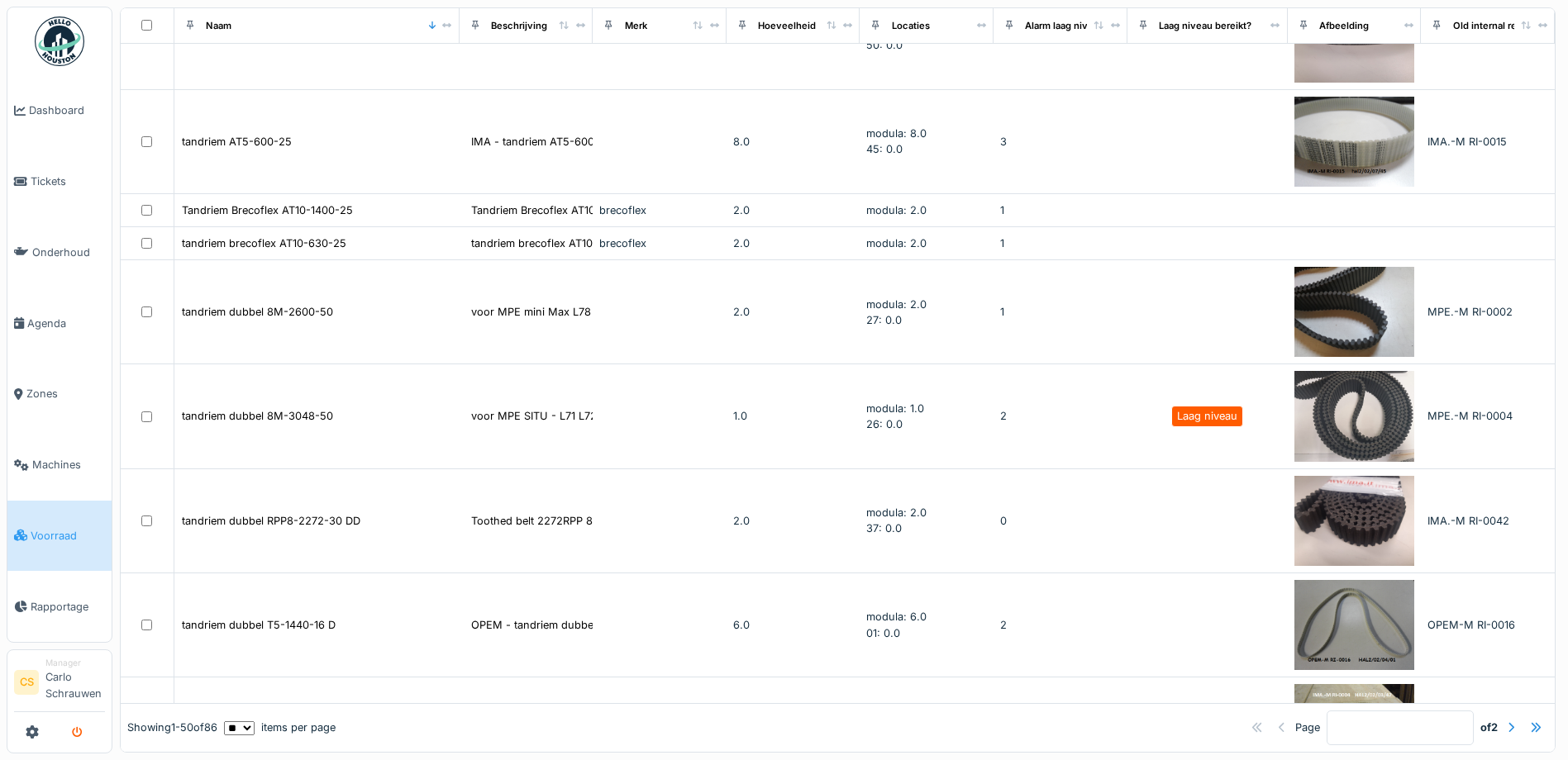 click at bounding box center (77, 733) 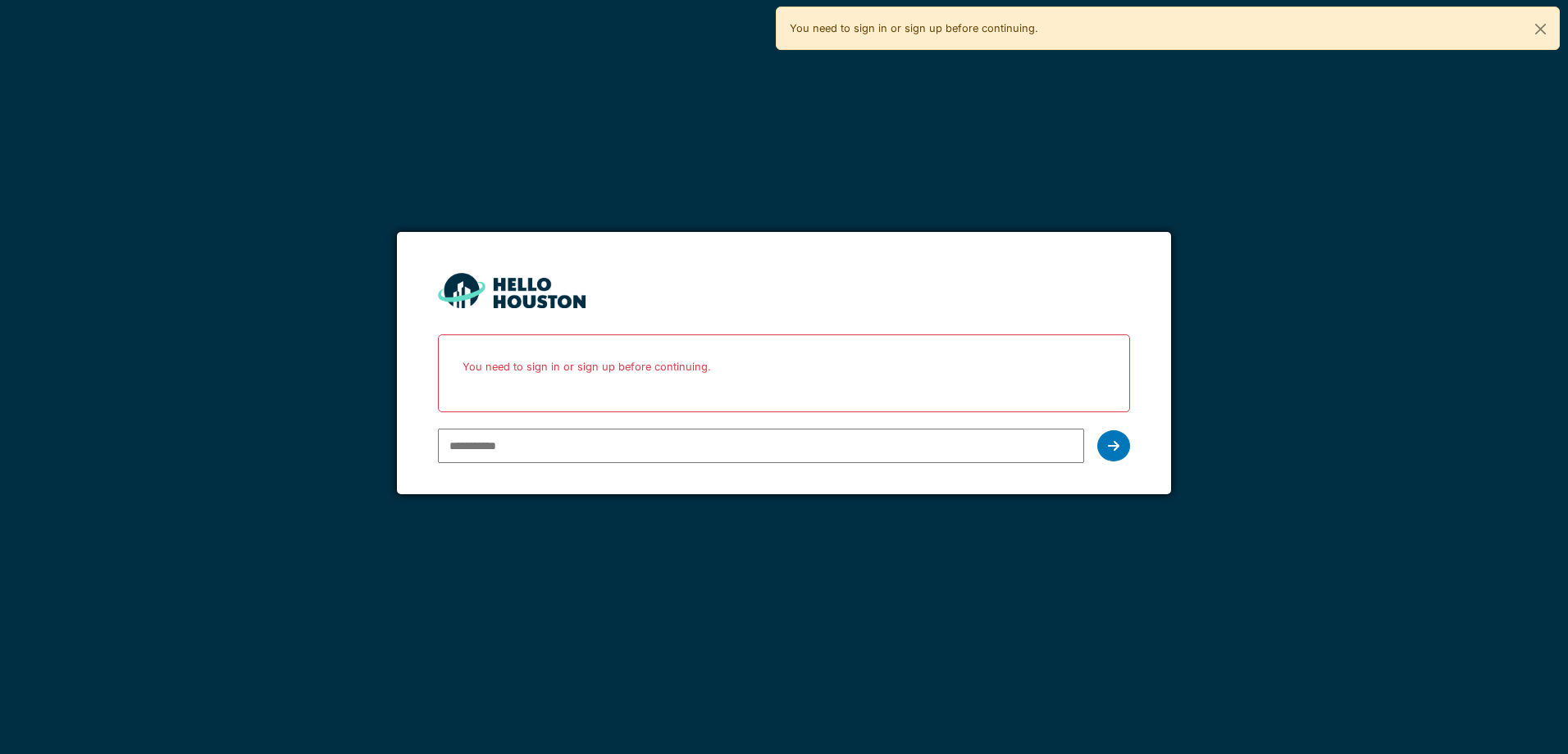 scroll, scrollTop: 0, scrollLeft: 0, axis: both 